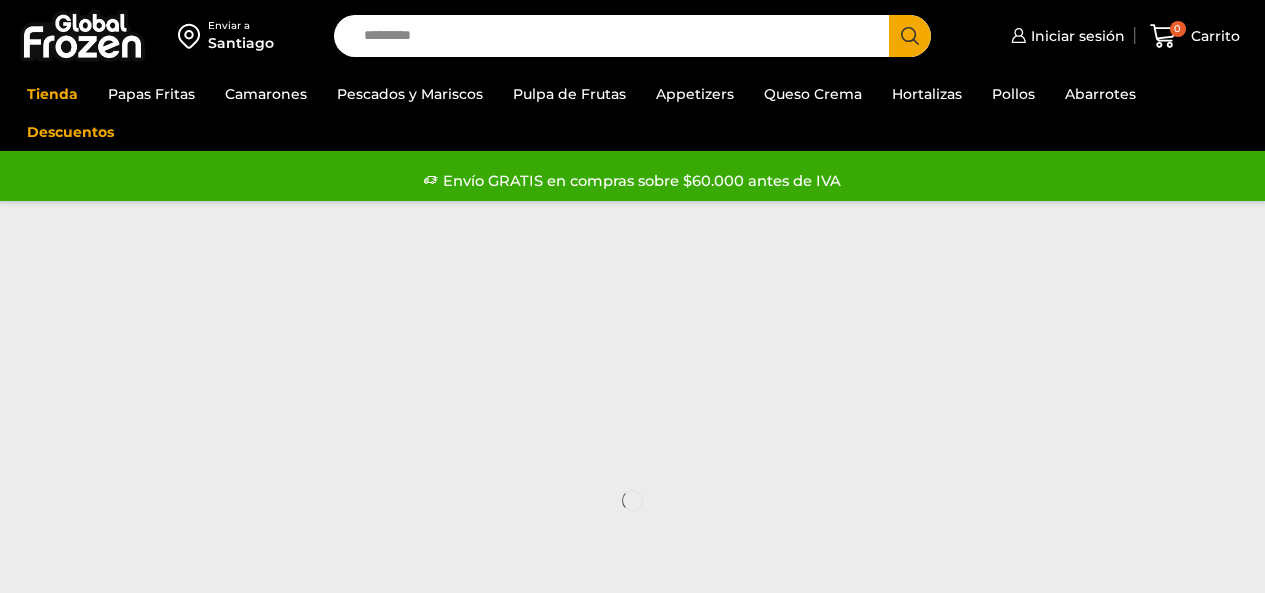 scroll, scrollTop: 0, scrollLeft: 0, axis: both 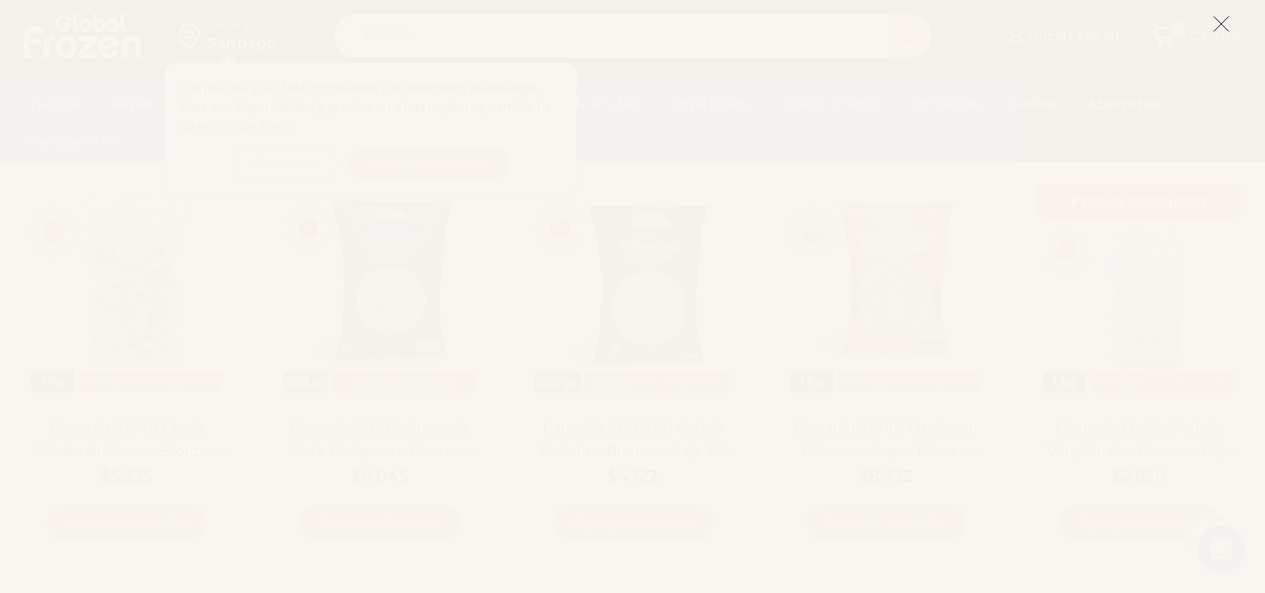 click 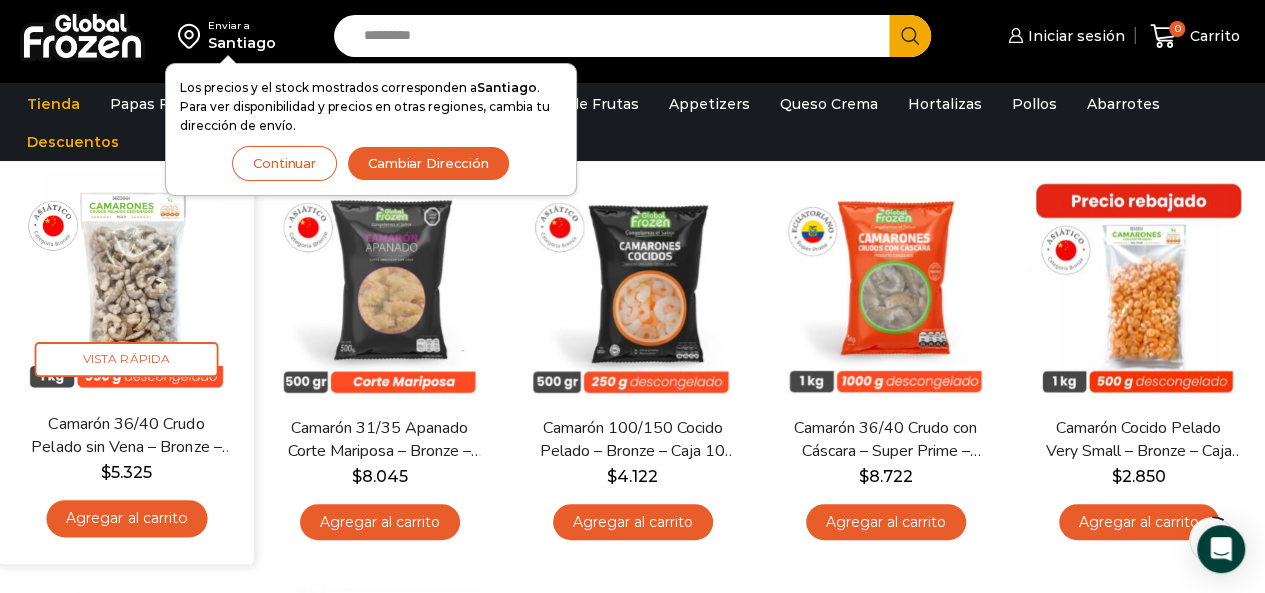 click at bounding box center [126, 284] 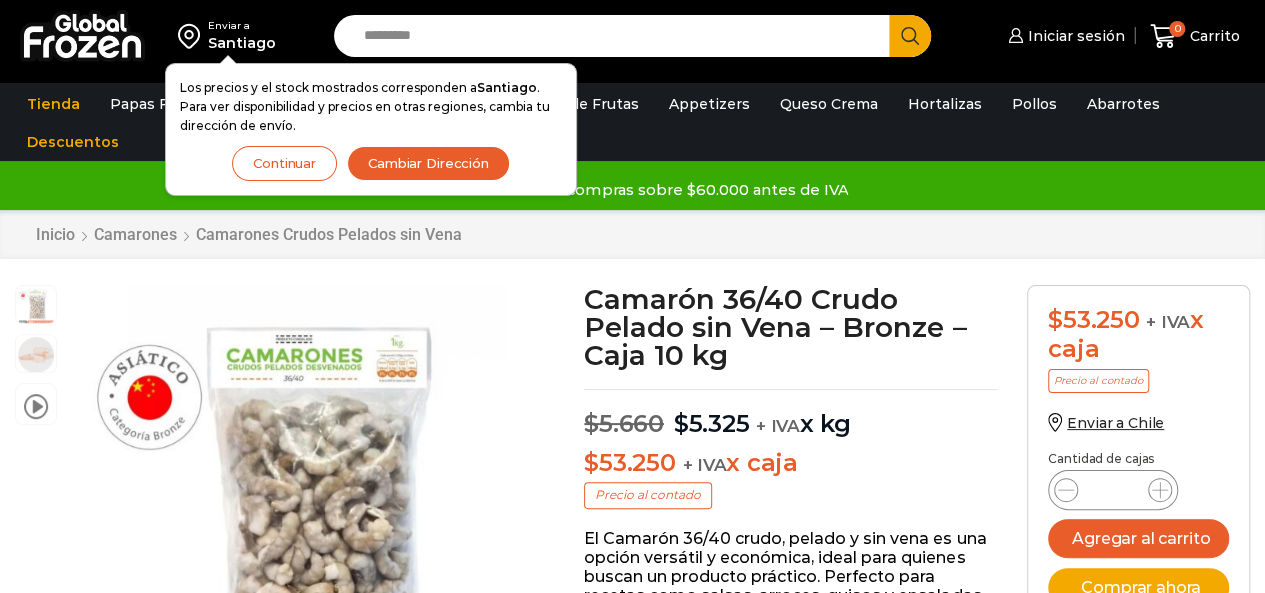 scroll, scrollTop: 1, scrollLeft: 0, axis: vertical 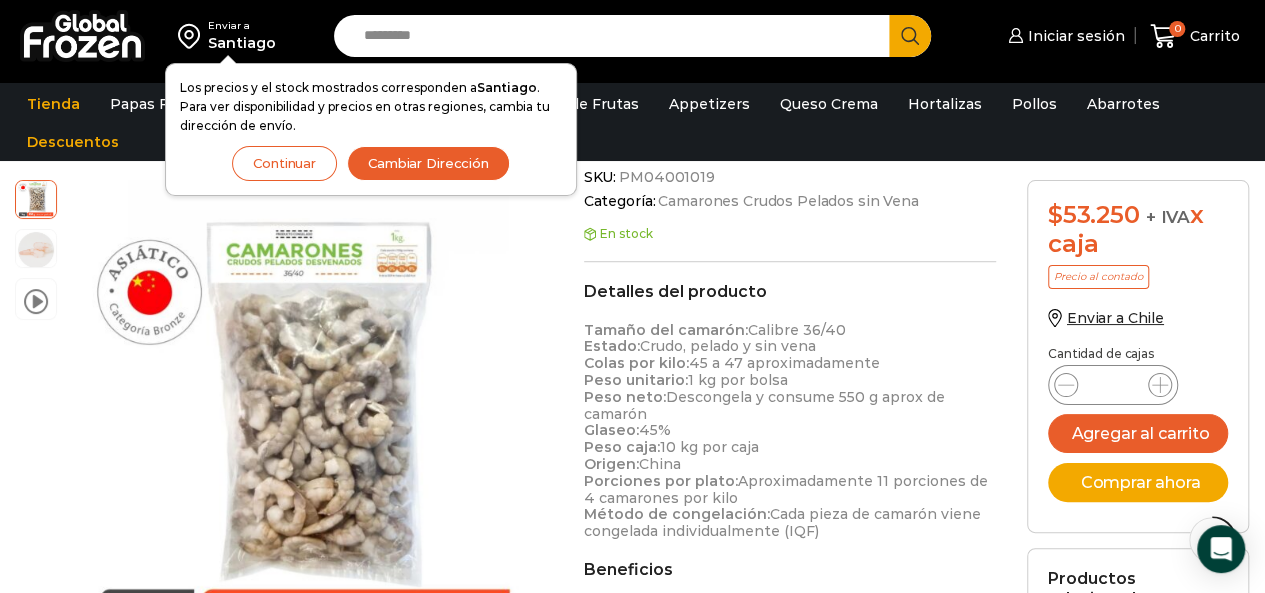 click on "Cambiar Dirección" at bounding box center (428, 163) 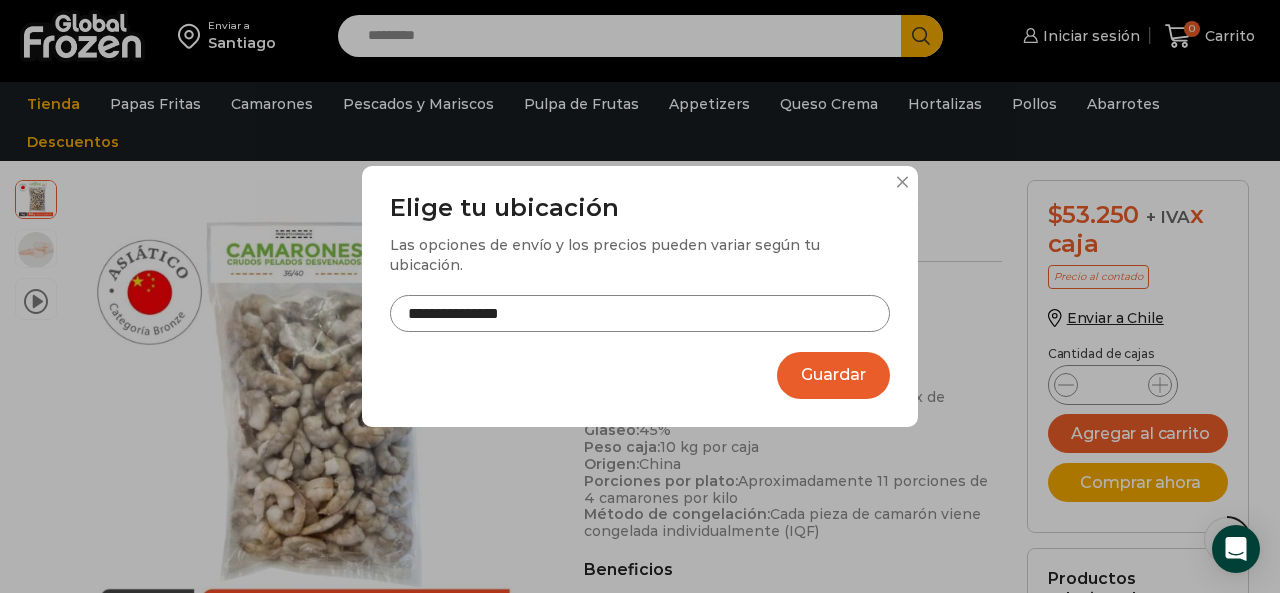 drag, startPoint x: 548, startPoint y: 307, endPoint x: 331, endPoint y: 300, distance: 217.11287 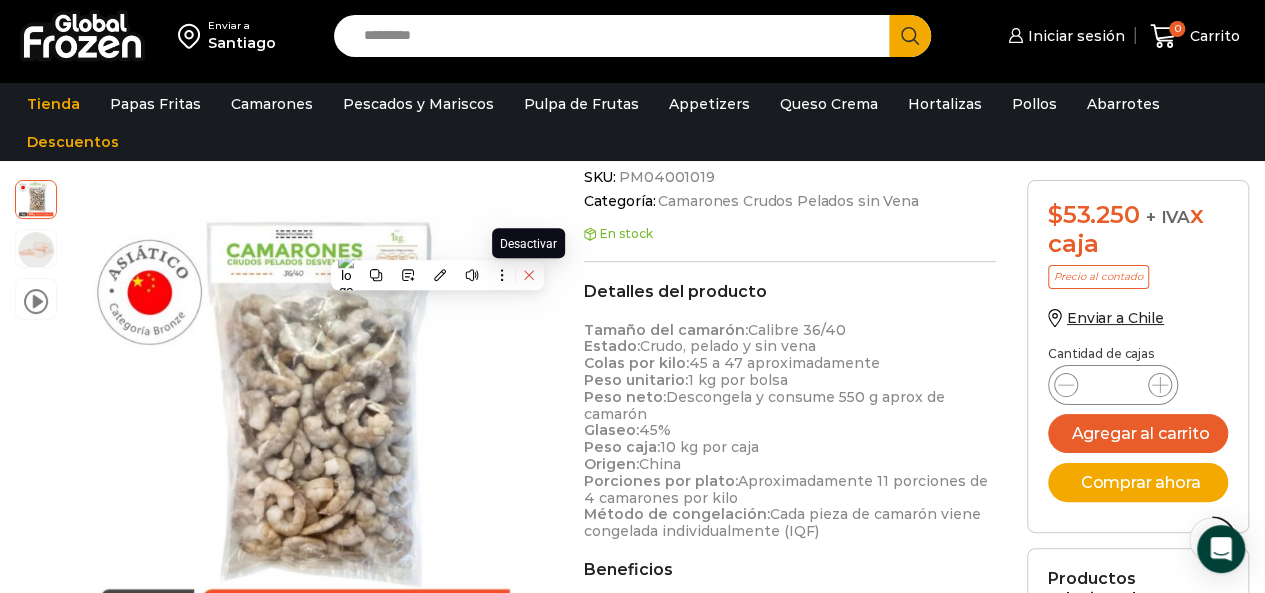 click 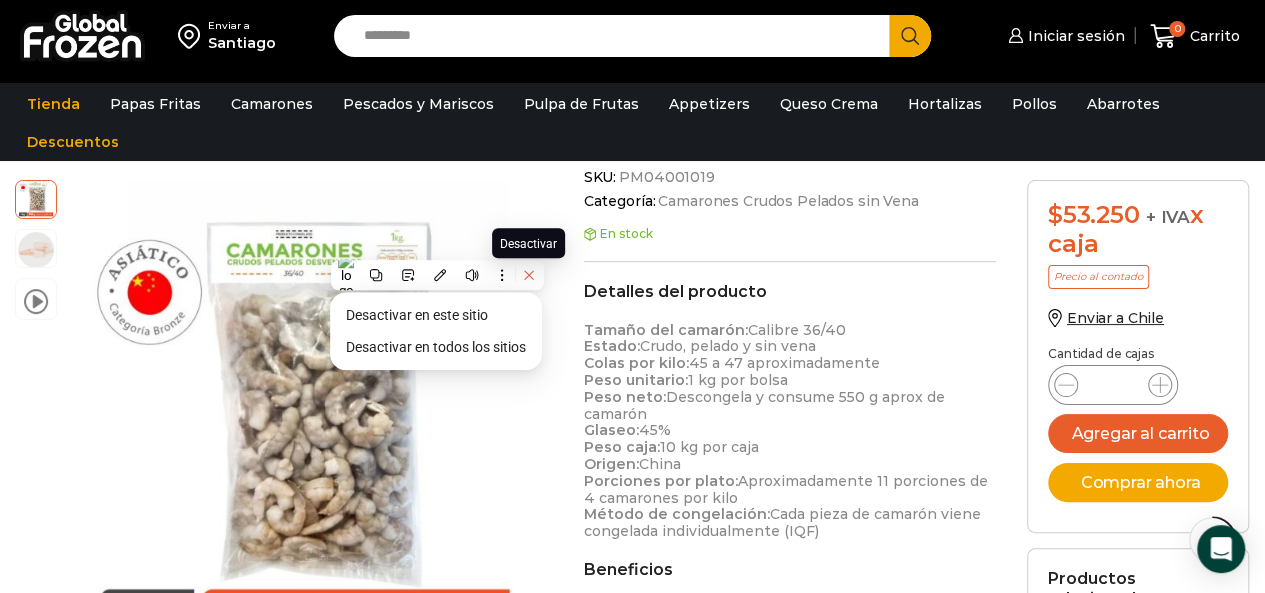 click 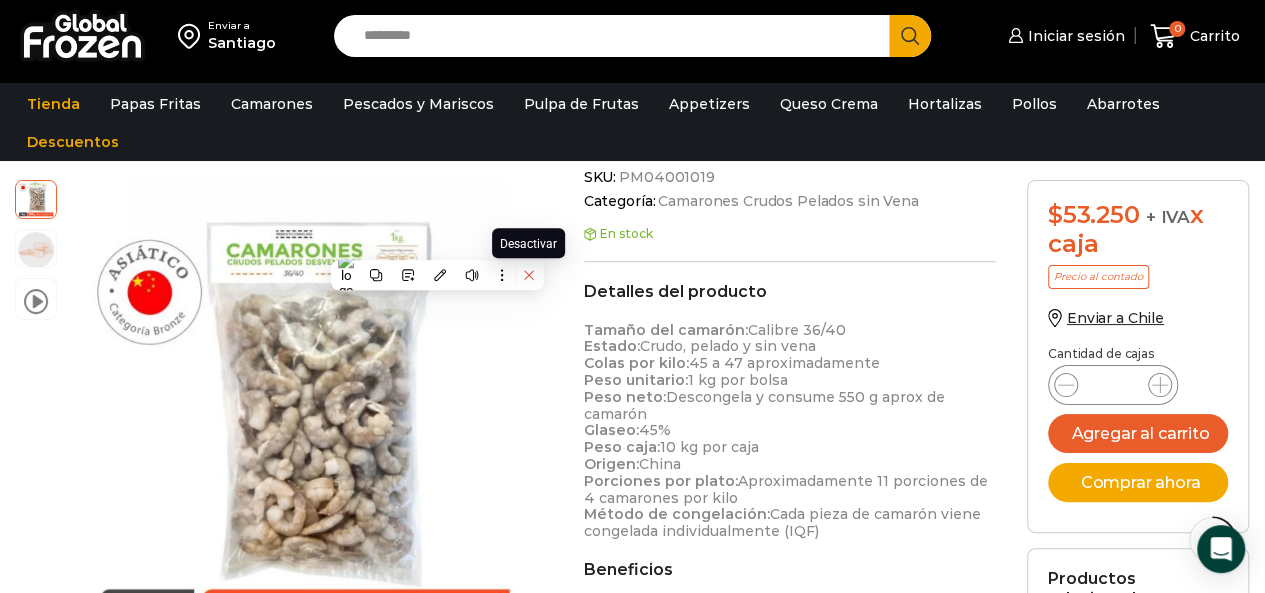 click 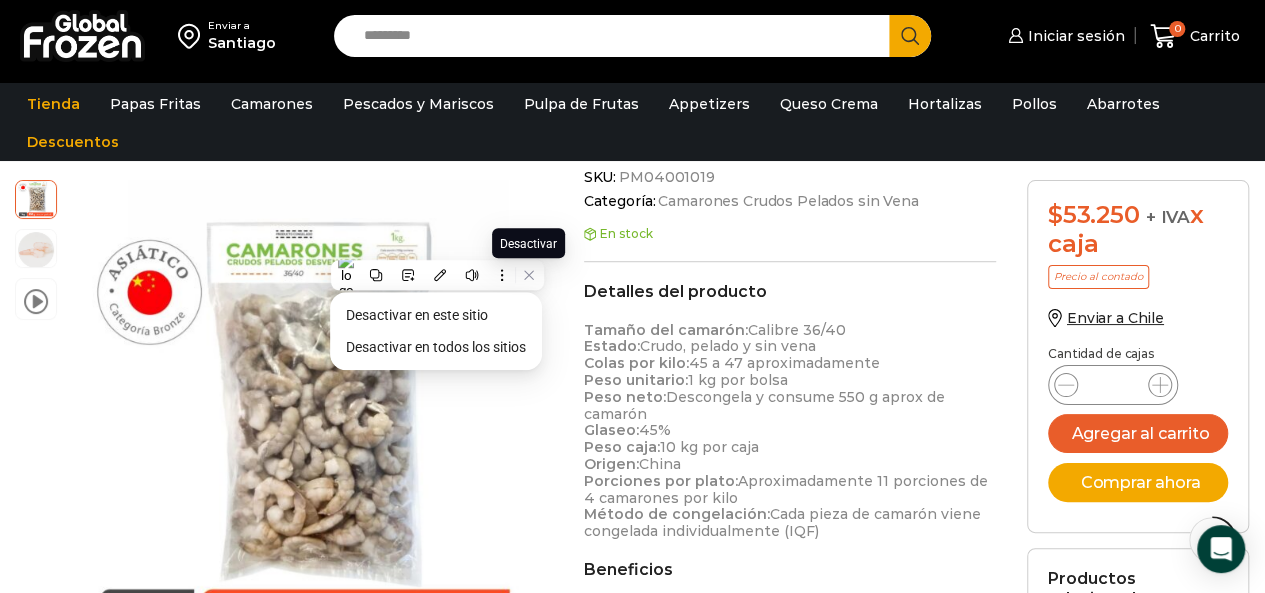 click on "Desactivar" at bounding box center [528, 243] 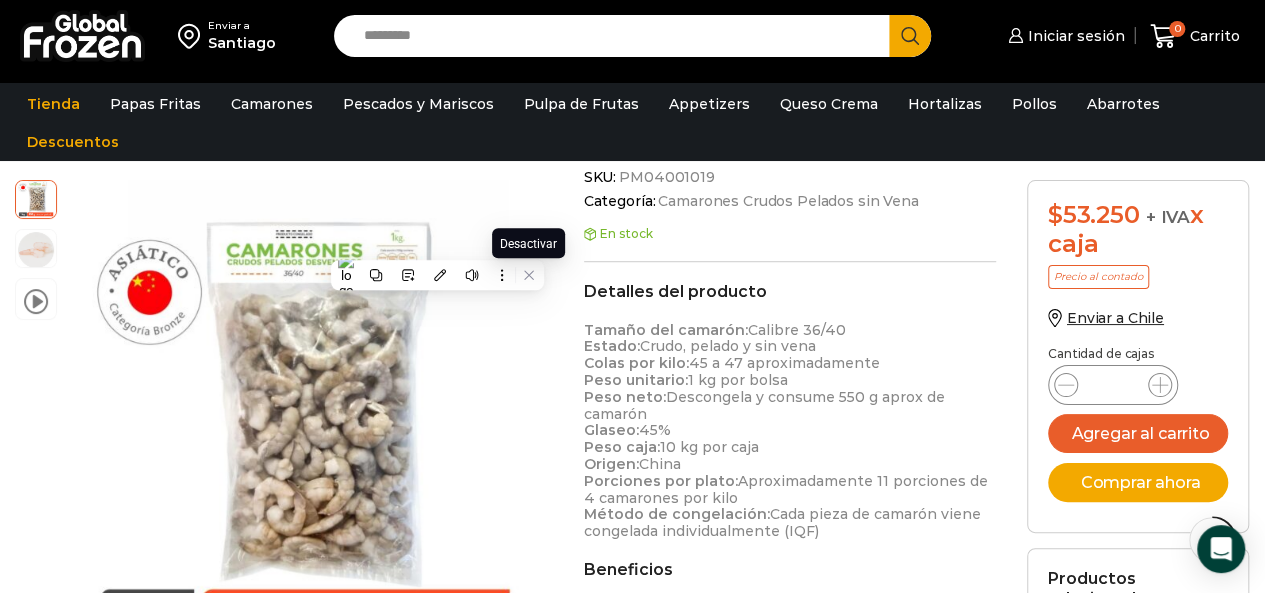 click on "Desactivar" at bounding box center [528, 244] 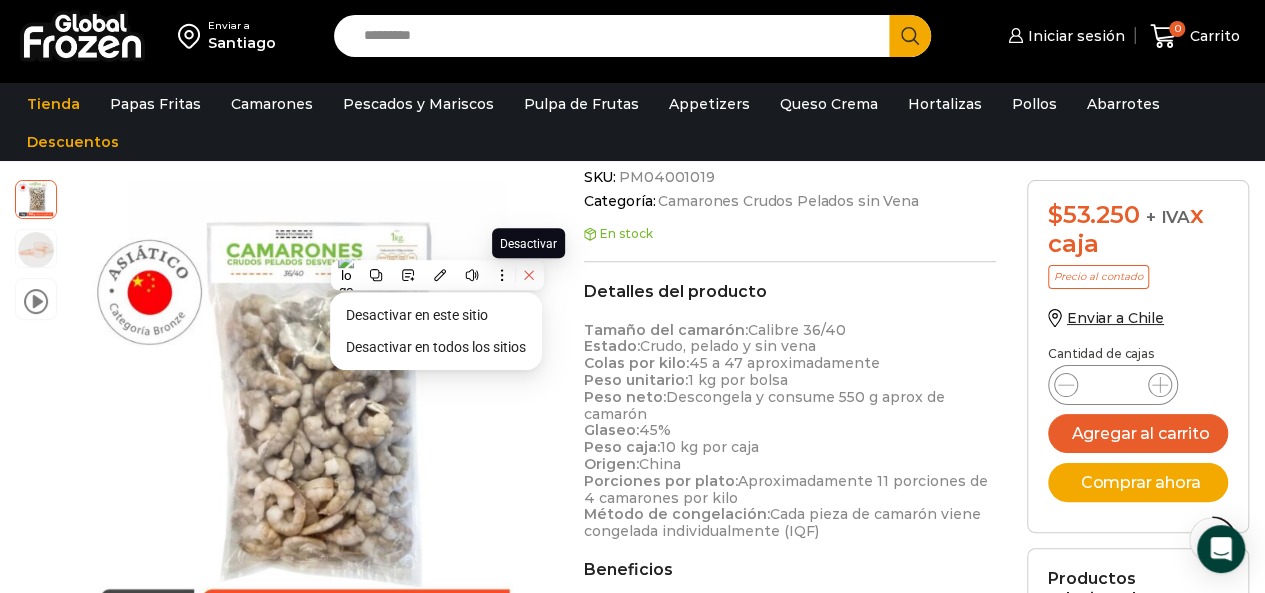 click 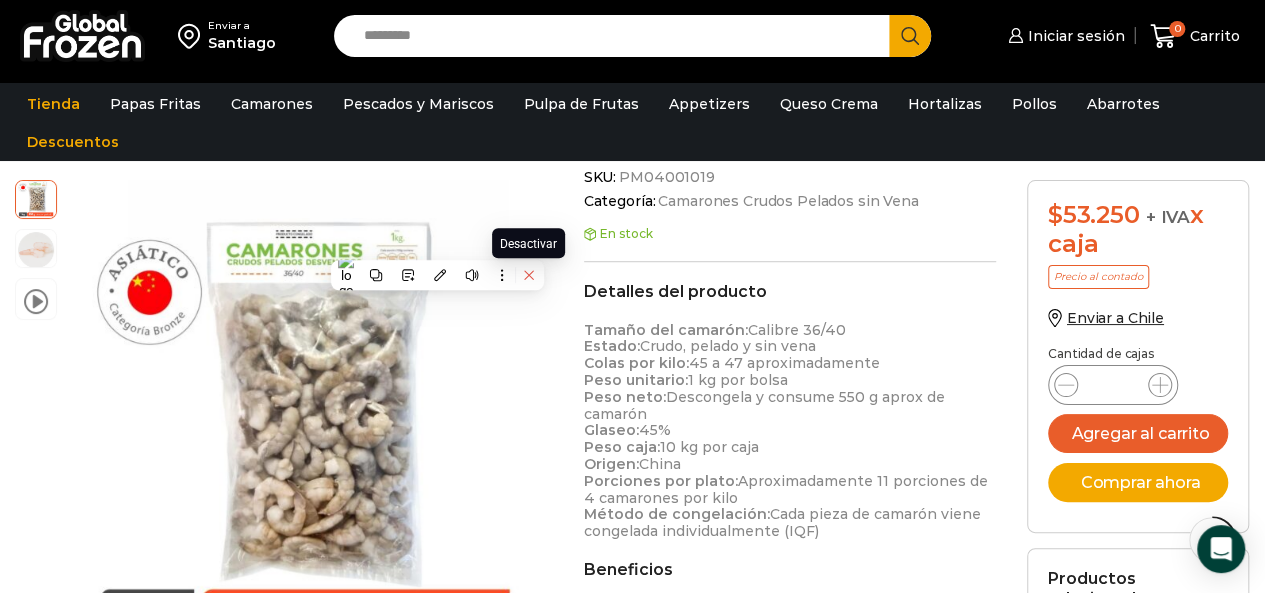 click 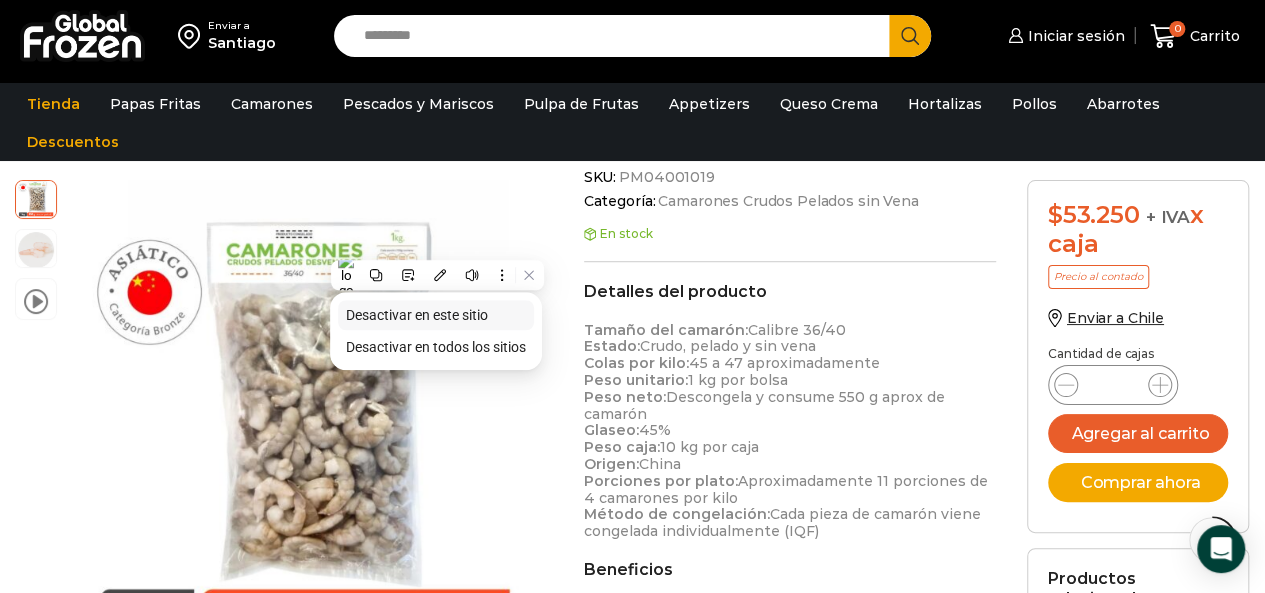 click on "Desactivar en este sitio" at bounding box center (436, 315) 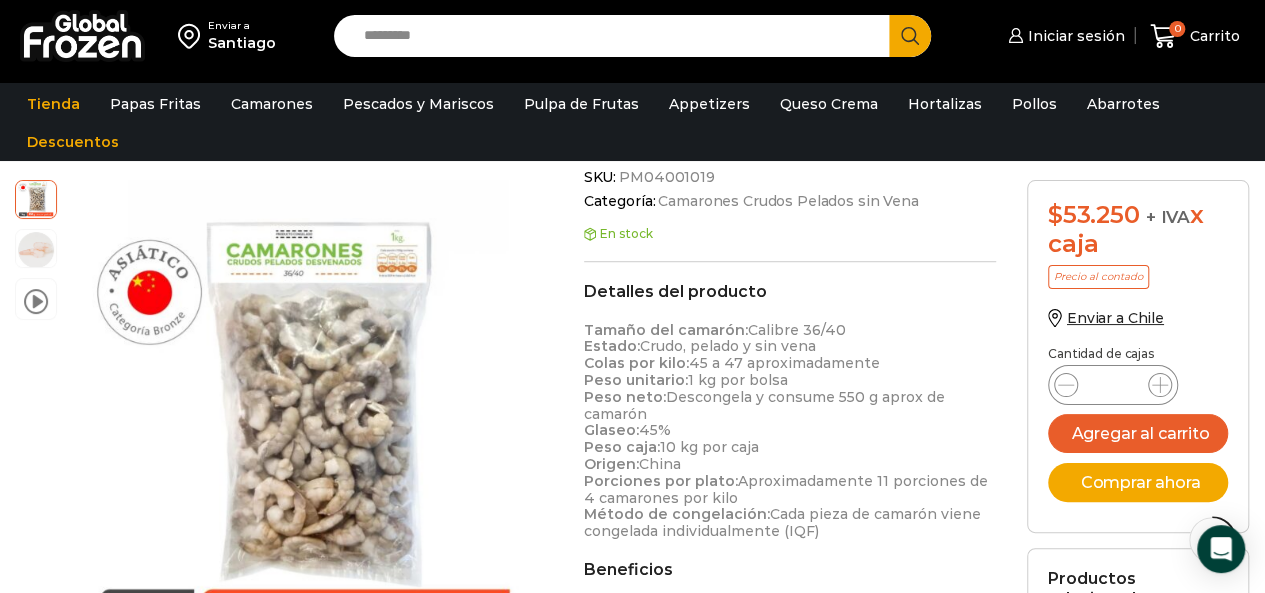 click on "Santiago" at bounding box center (242, 43) 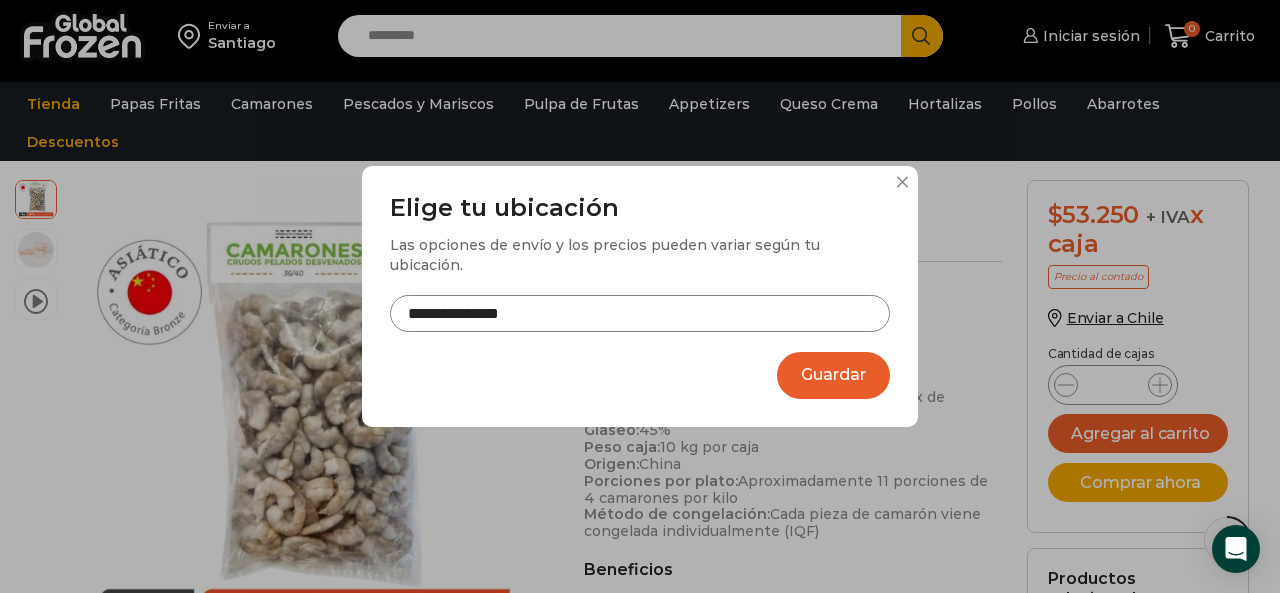 click on "**********" at bounding box center [640, 313] 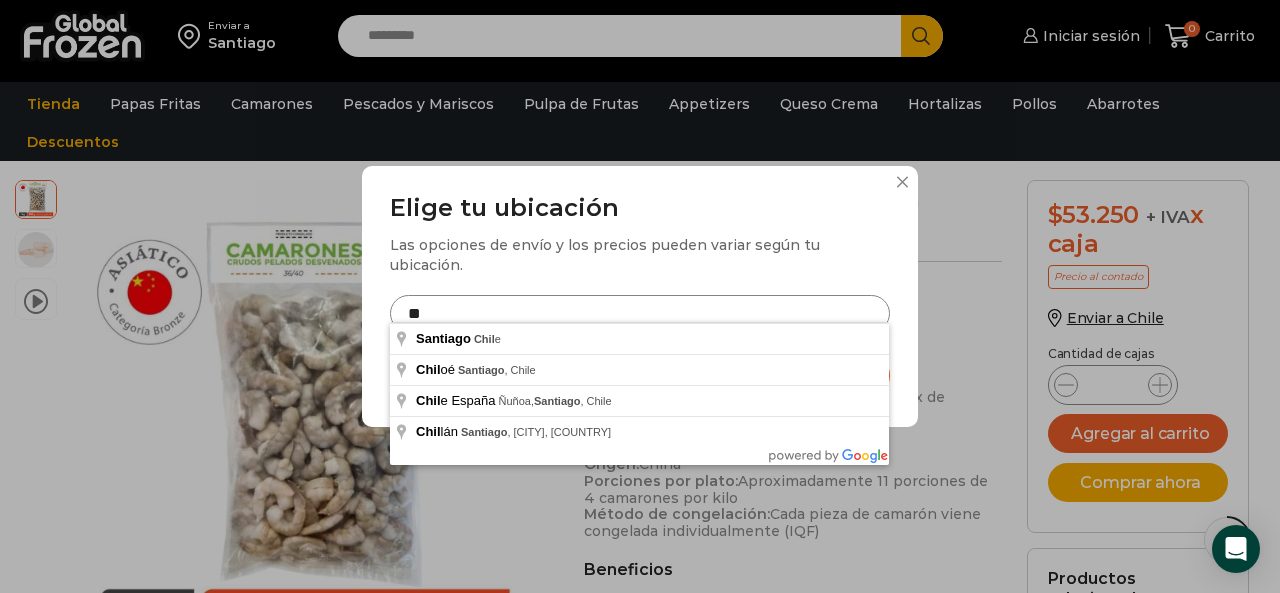 type on "*" 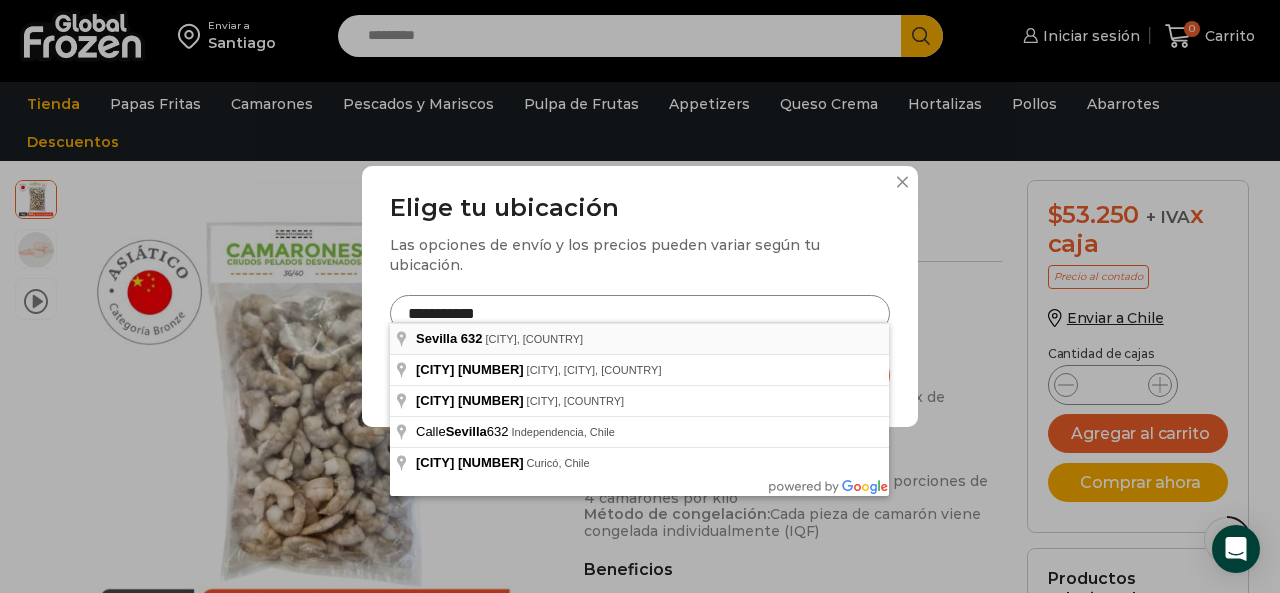 type on "**********" 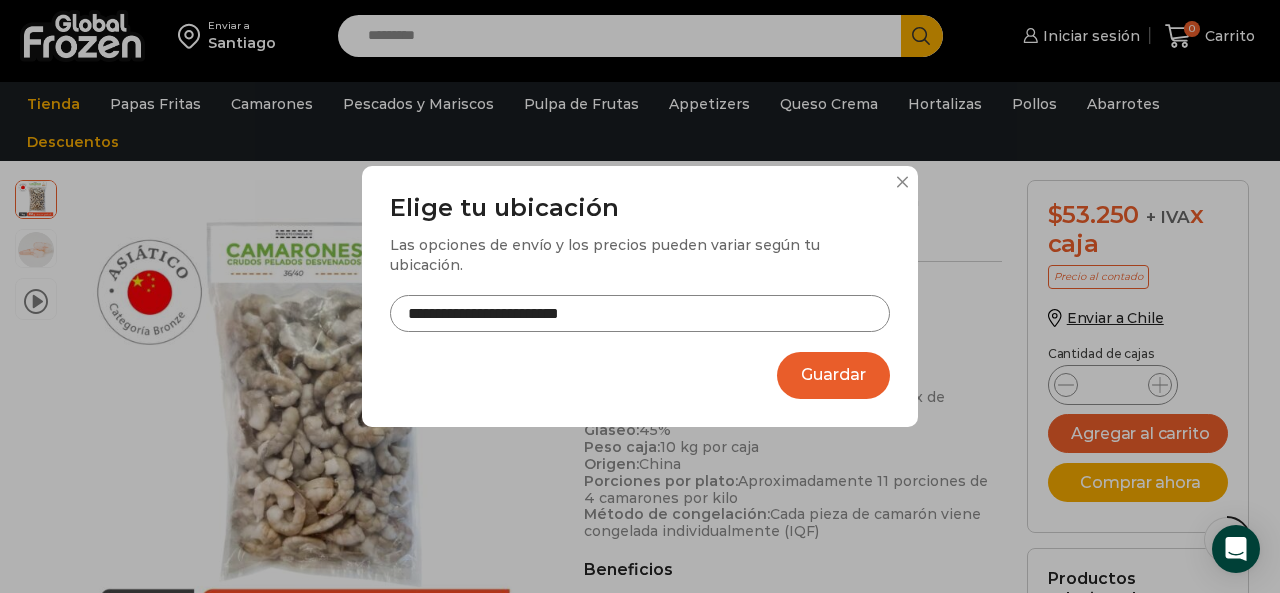 click on "Guardar" at bounding box center [833, 375] 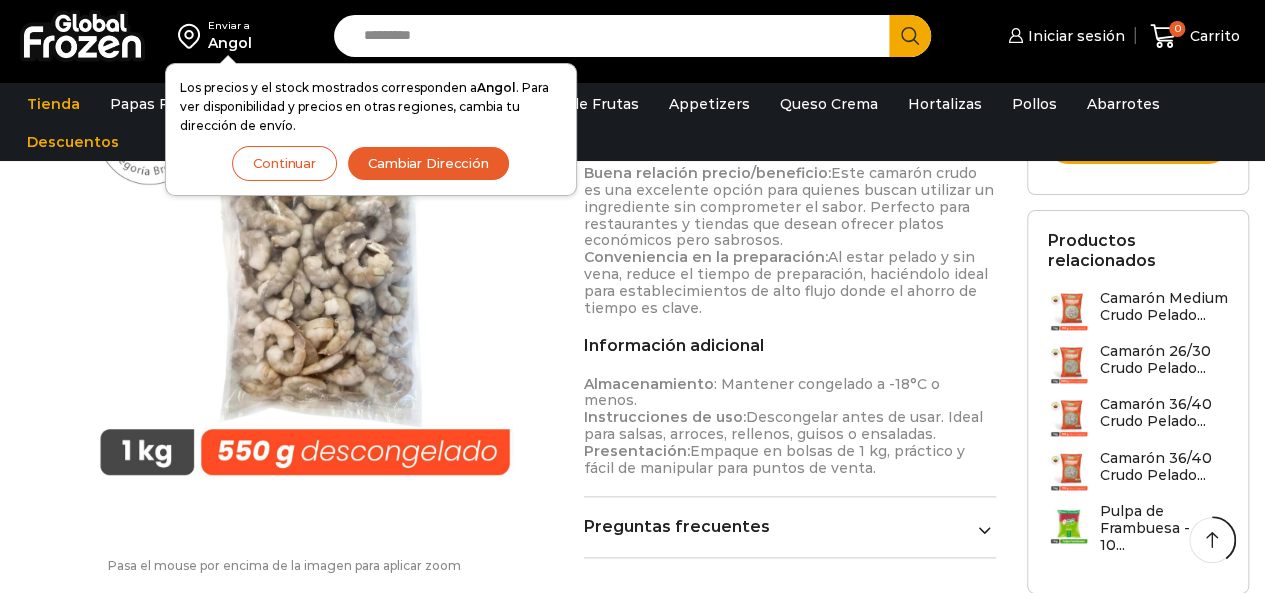 scroll, scrollTop: 968, scrollLeft: 0, axis: vertical 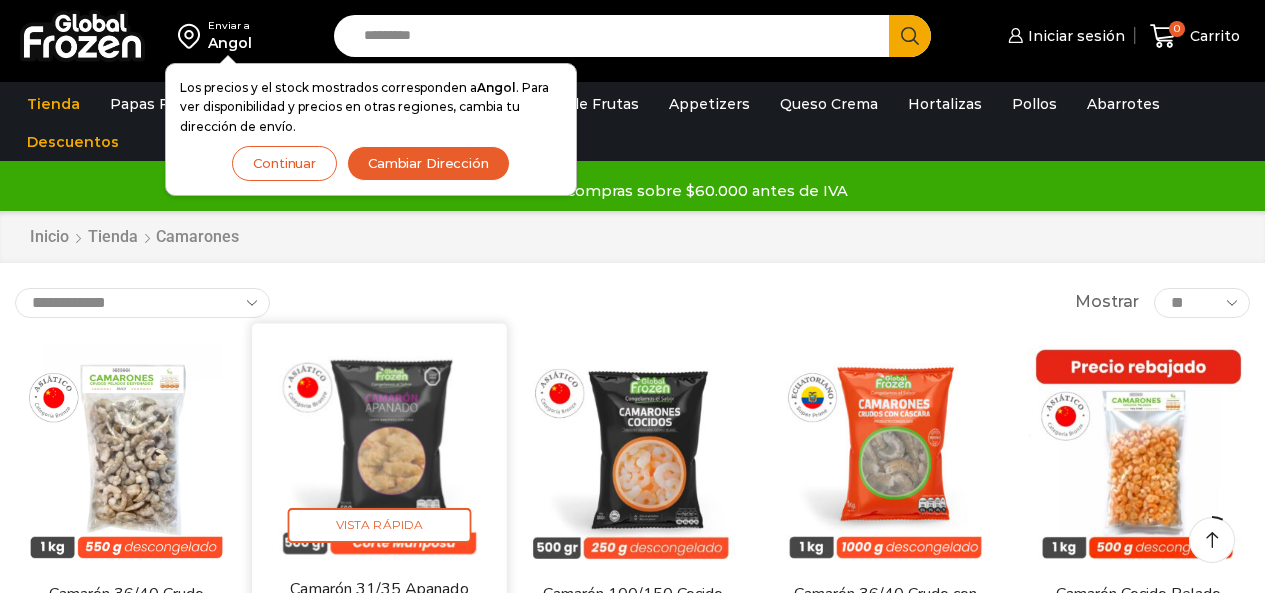 click at bounding box center (379, 450) 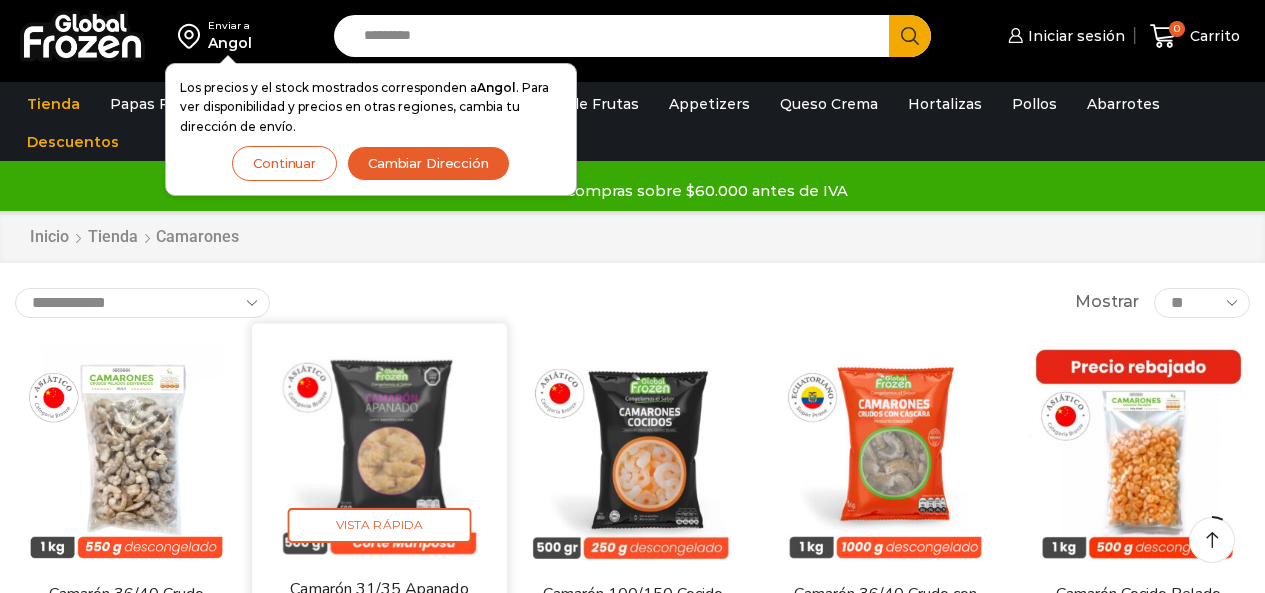 scroll, scrollTop: 156, scrollLeft: 0, axis: vertical 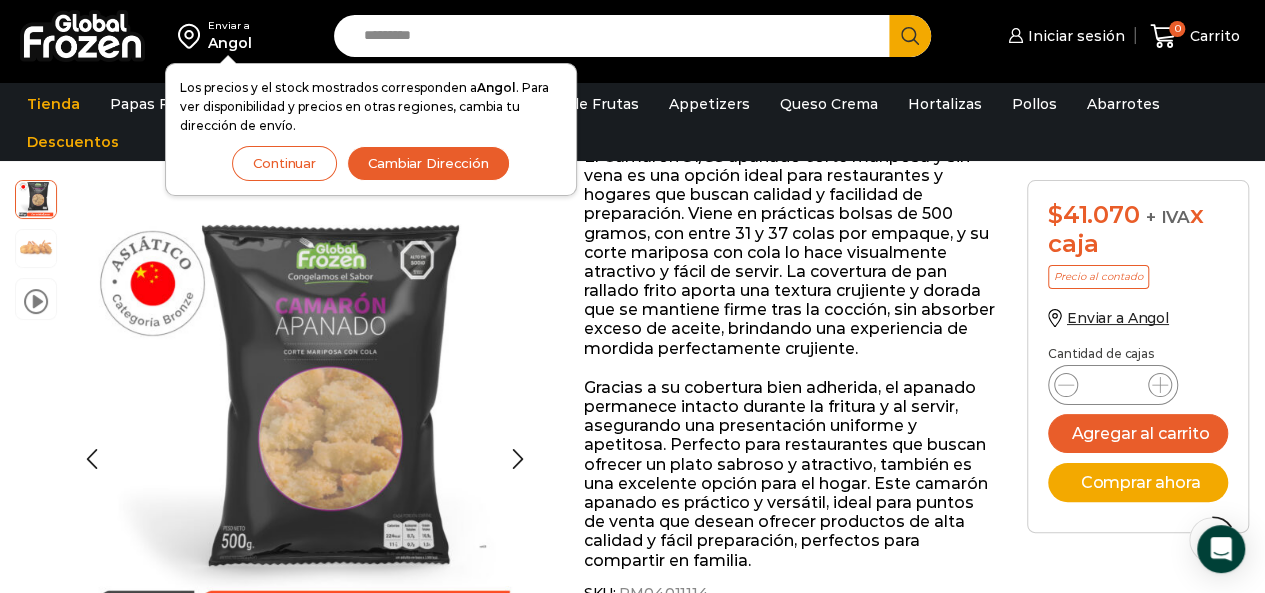 click at bounding box center (36, 247) 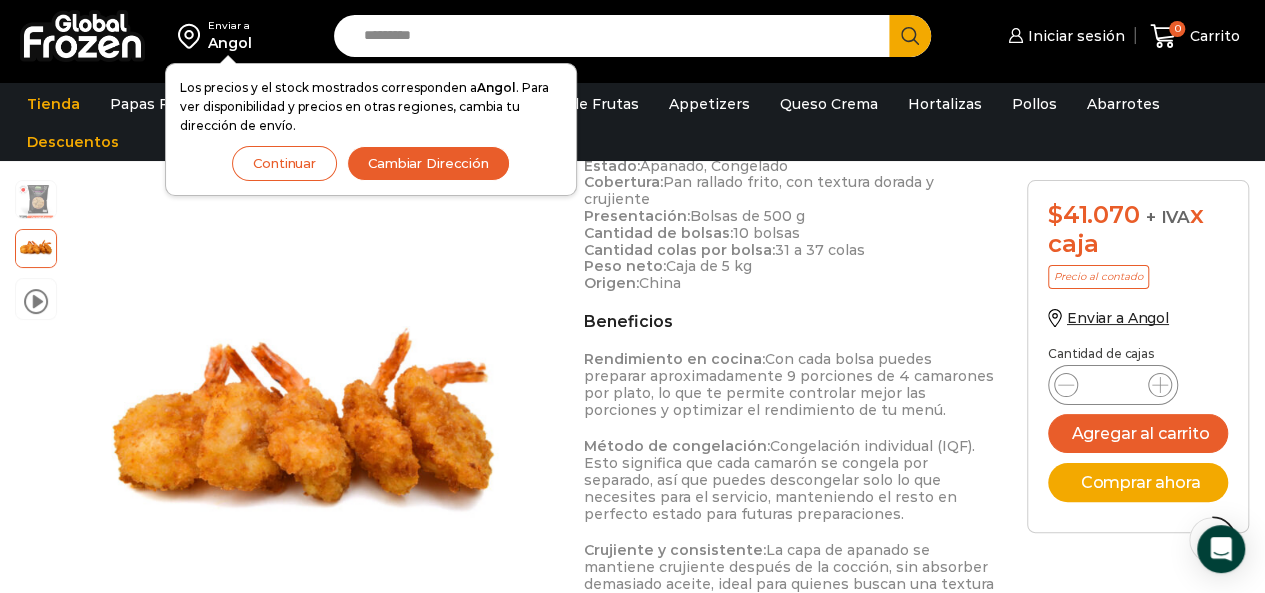 scroll, scrollTop: 966, scrollLeft: 0, axis: vertical 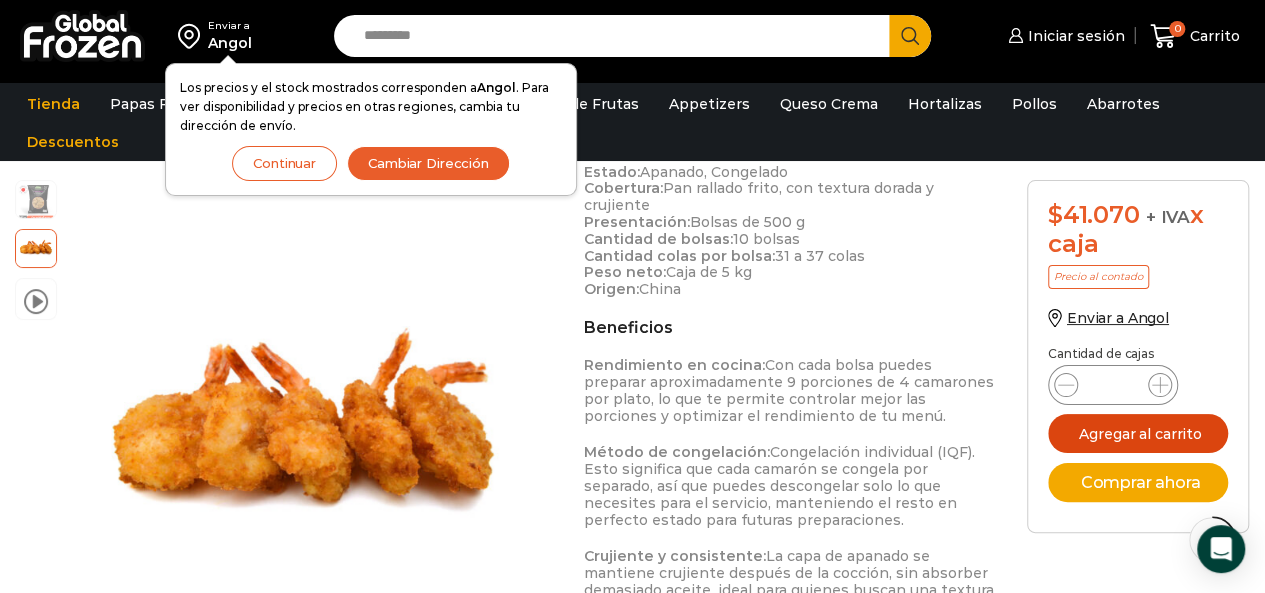 click on "Agregar al carrito" at bounding box center [1138, 433] 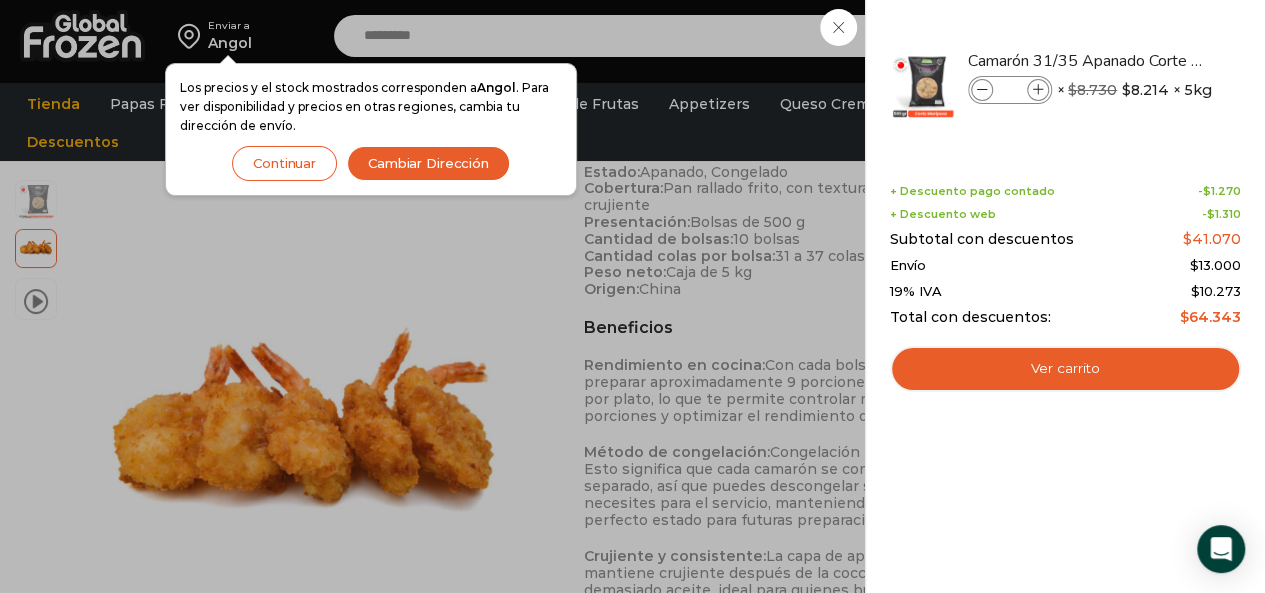 click on "Continuar" at bounding box center [284, 163] 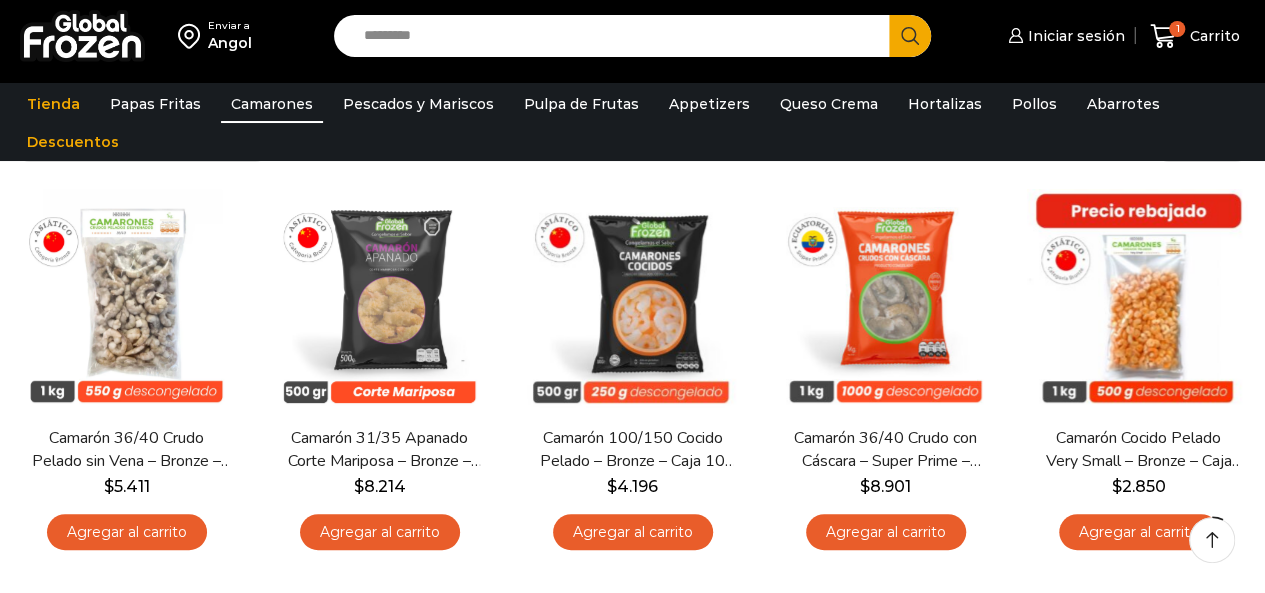 scroll, scrollTop: 156, scrollLeft: 0, axis: vertical 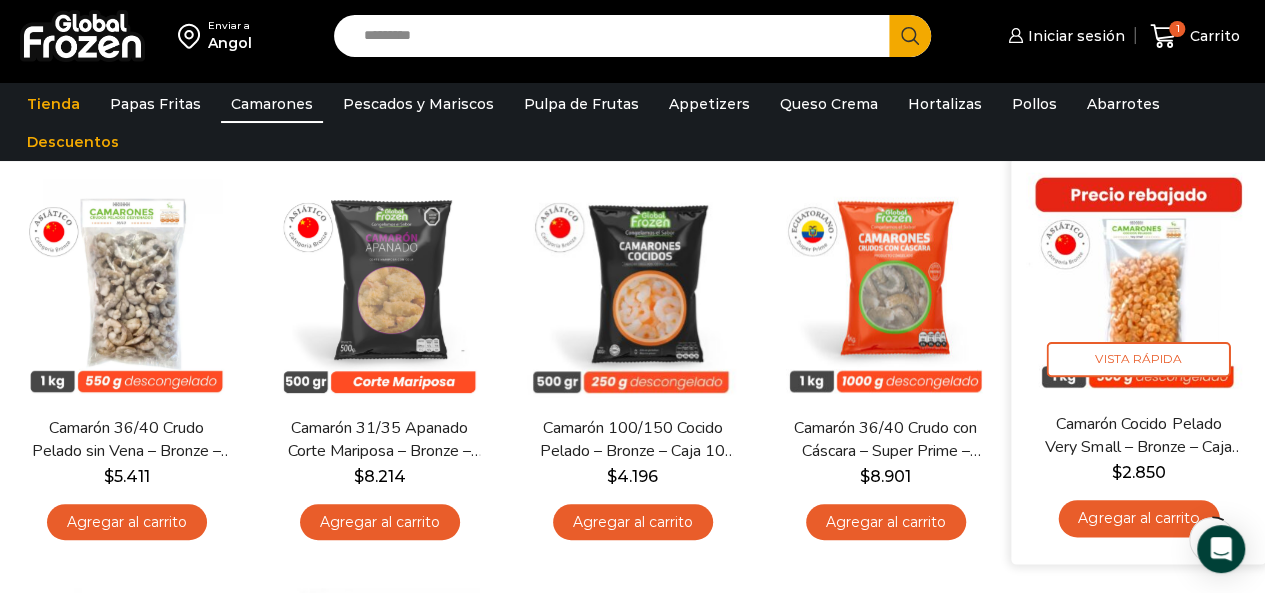 click at bounding box center (1138, 284) 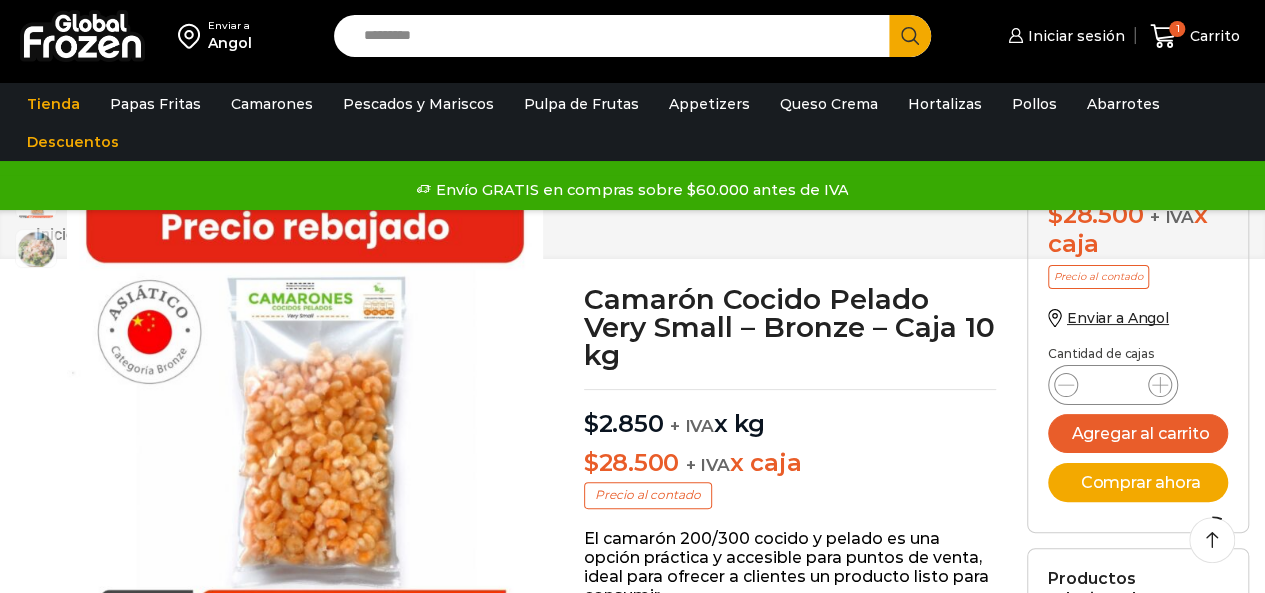 scroll, scrollTop: 168, scrollLeft: 0, axis: vertical 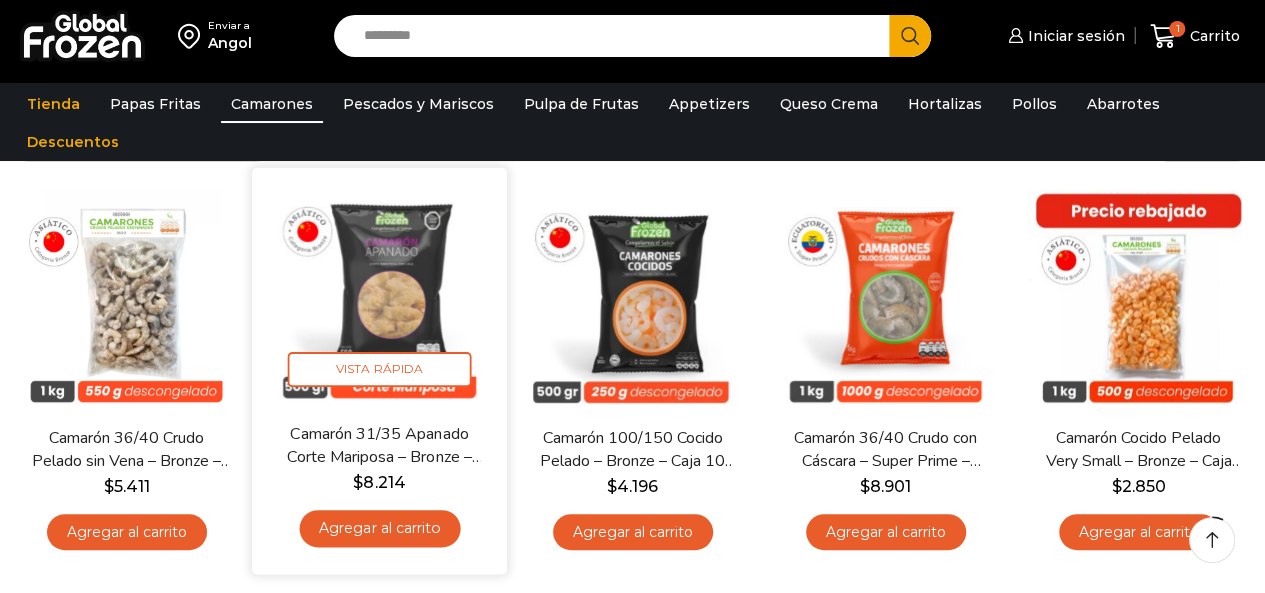 click at bounding box center [379, 294] 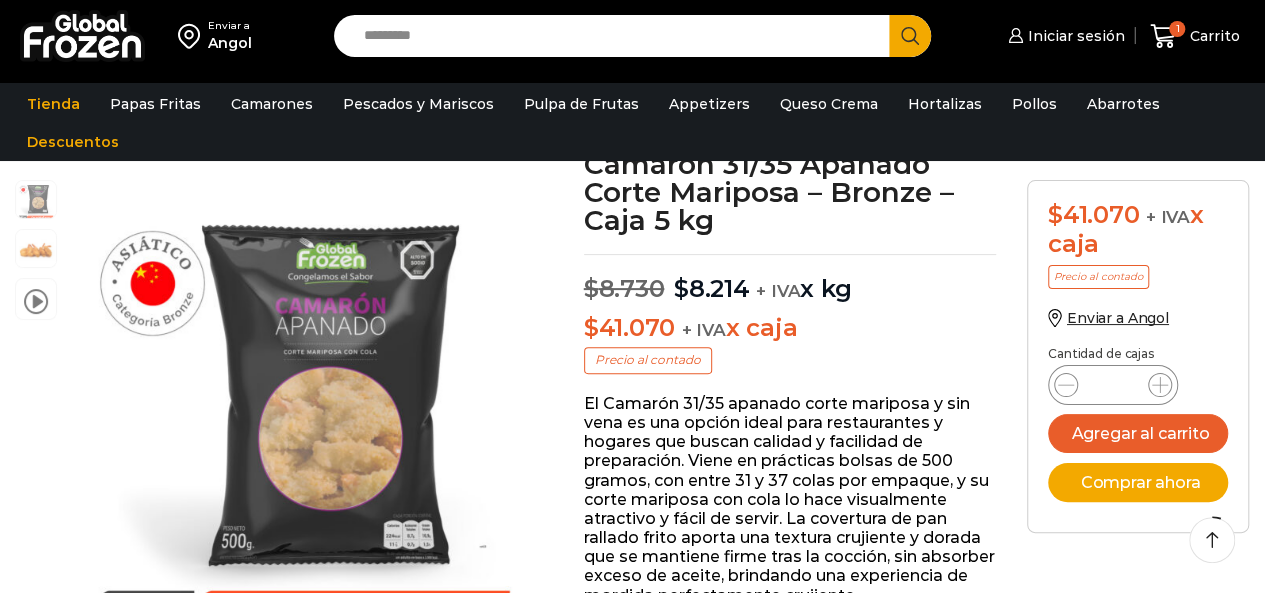 scroll, scrollTop: 151, scrollLeft: 0, axis: vertical 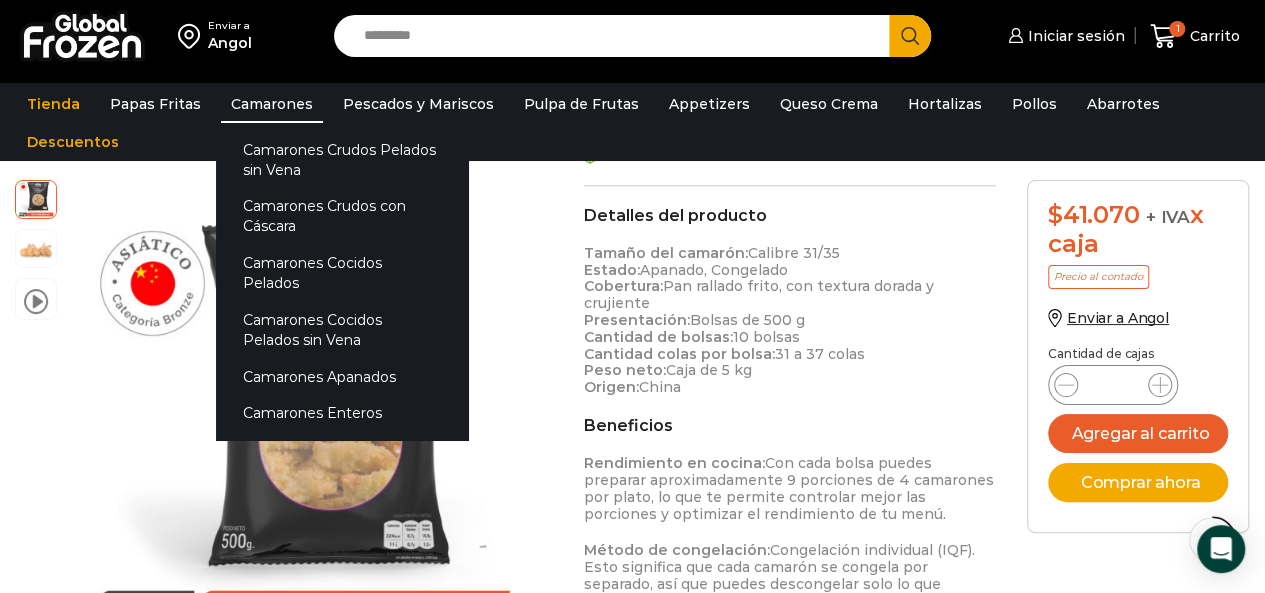 click on "Camarones" at bounding box center [272, 104] 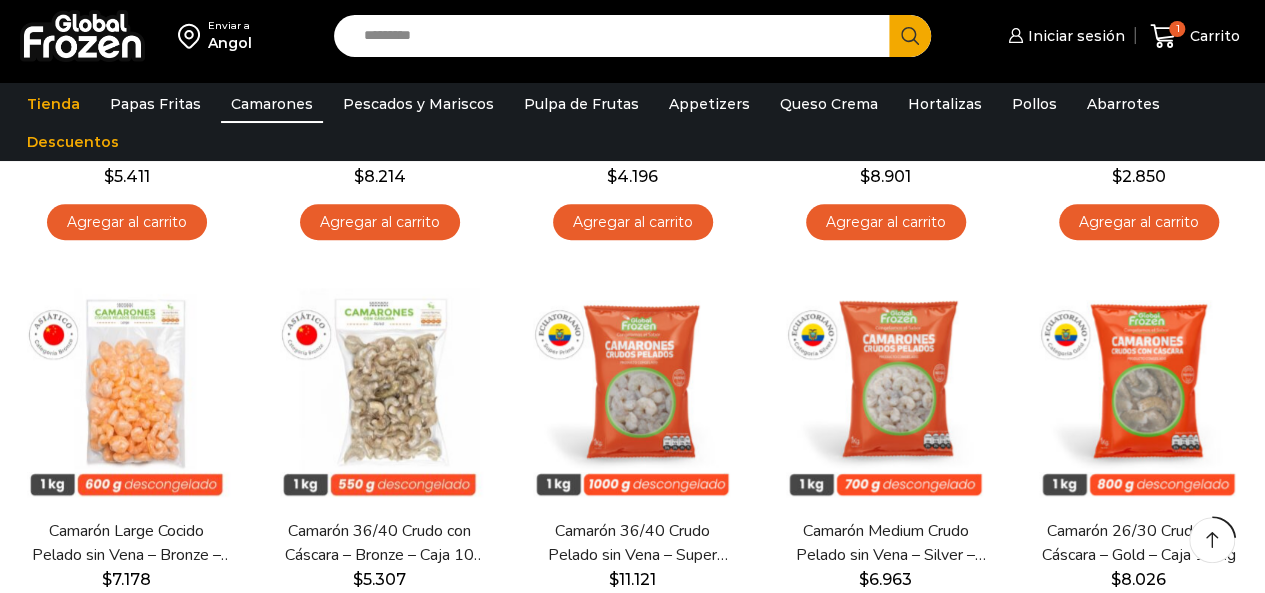 scroll, scrollTop: 502, scrollLeft: 0, axis: vertical 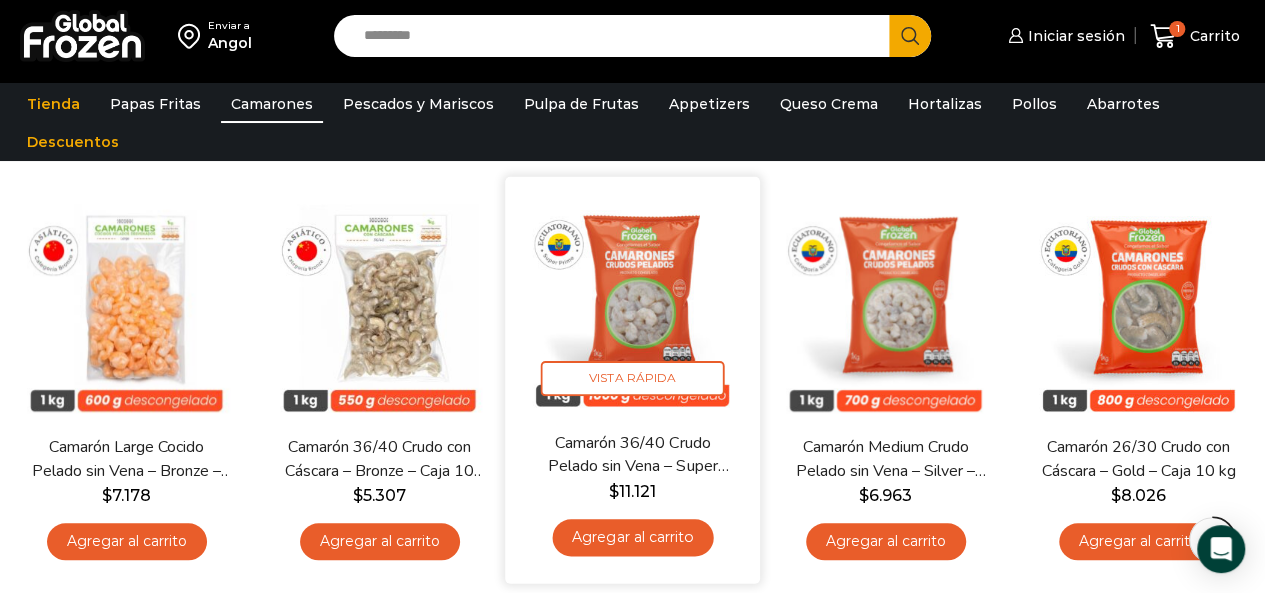 click at bounding box center [632, 304] 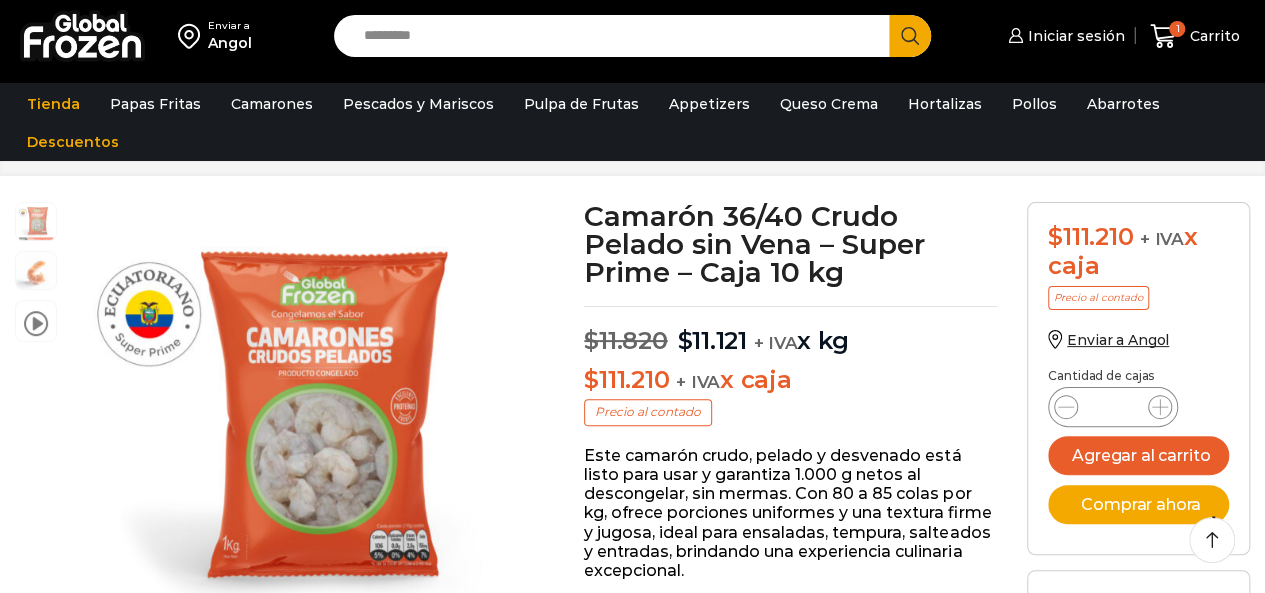 scroll, scrollTop: 84, scrollLeft: 0, axis: vertical 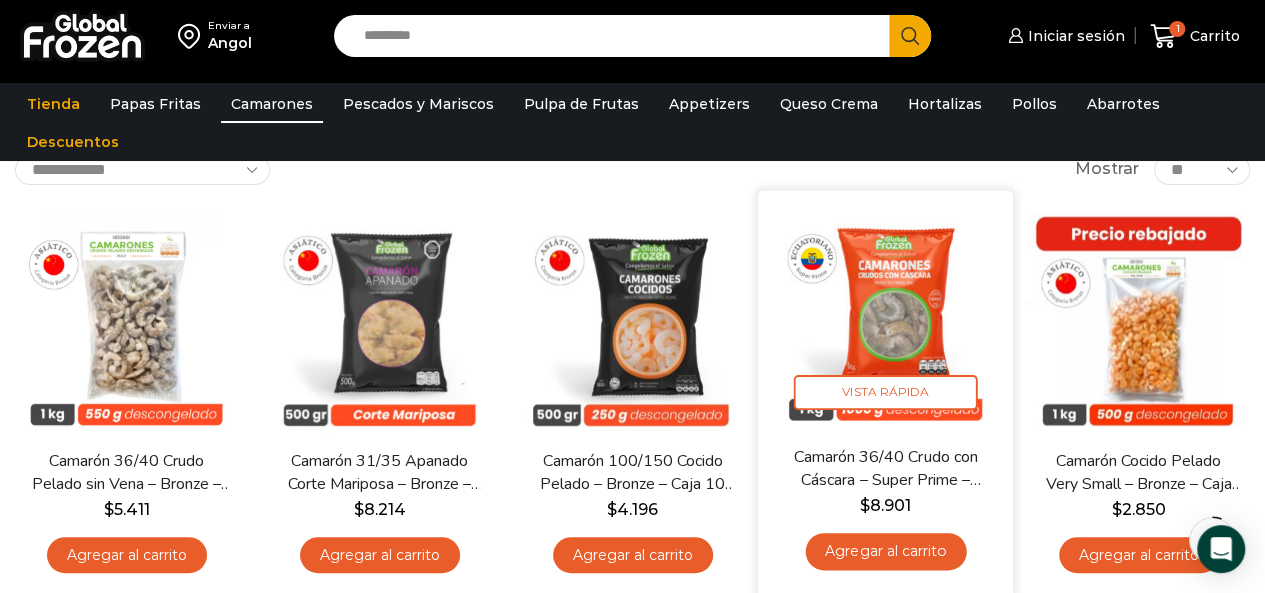 click at bounding box center [885, 317] 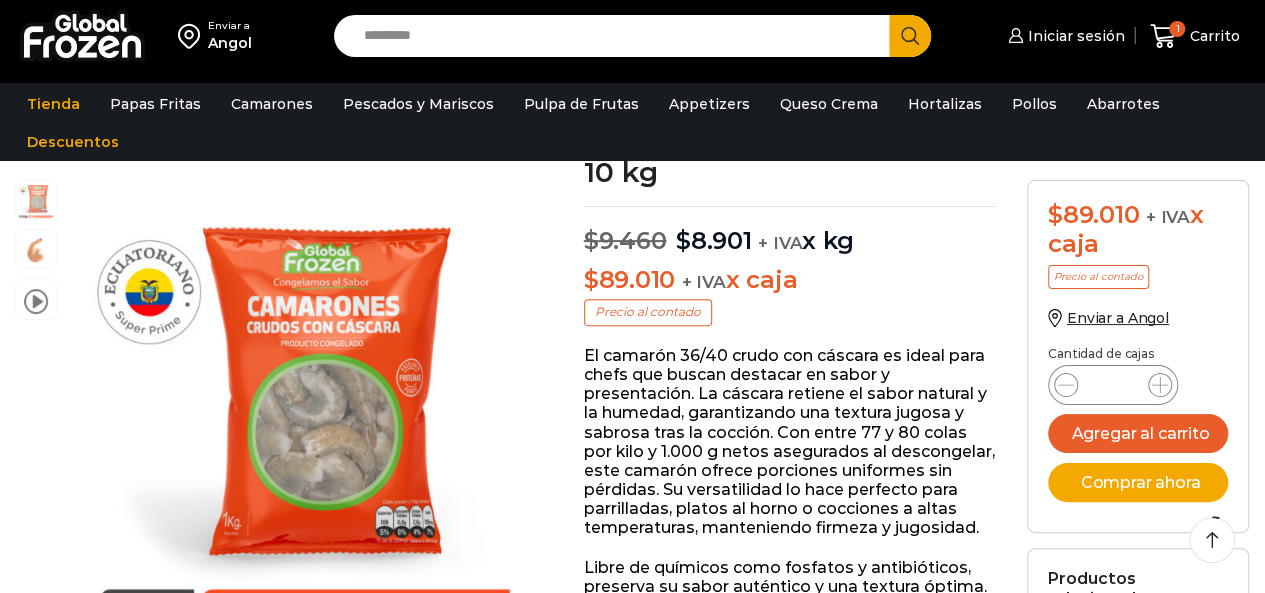 scroll, scrollTop: 184, scrollLeft: 0, axis: vertical 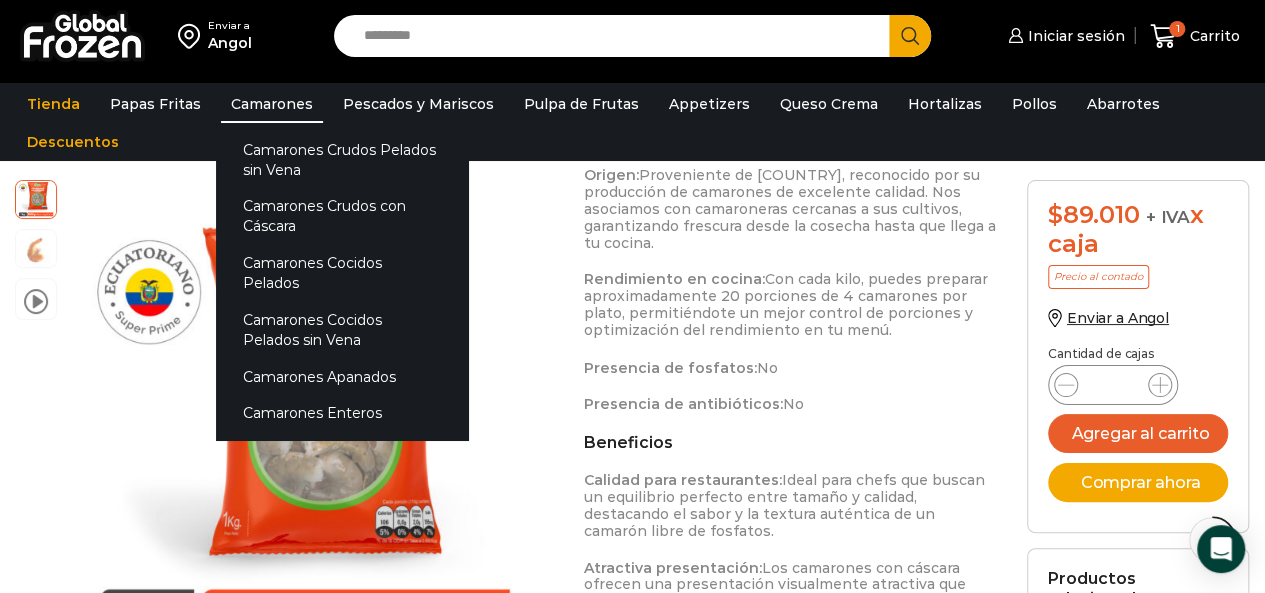 click on "Camarones" at bounding box center (272, 104) 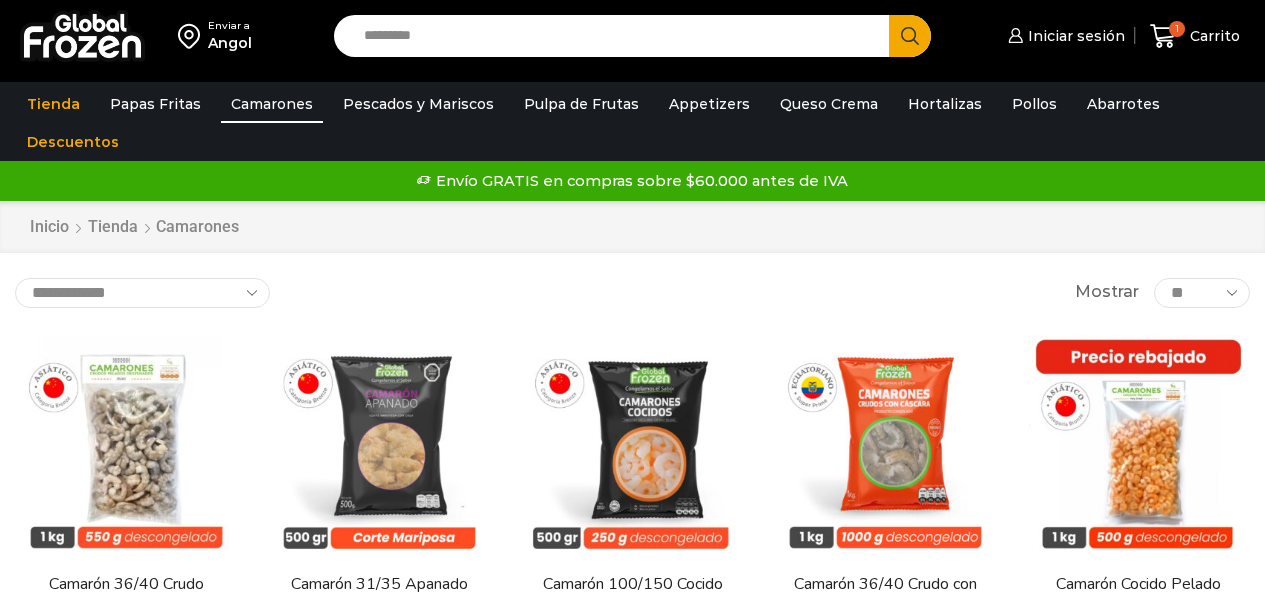 scroll, scrollTop: 0, scrollLeft: 0, axis: both 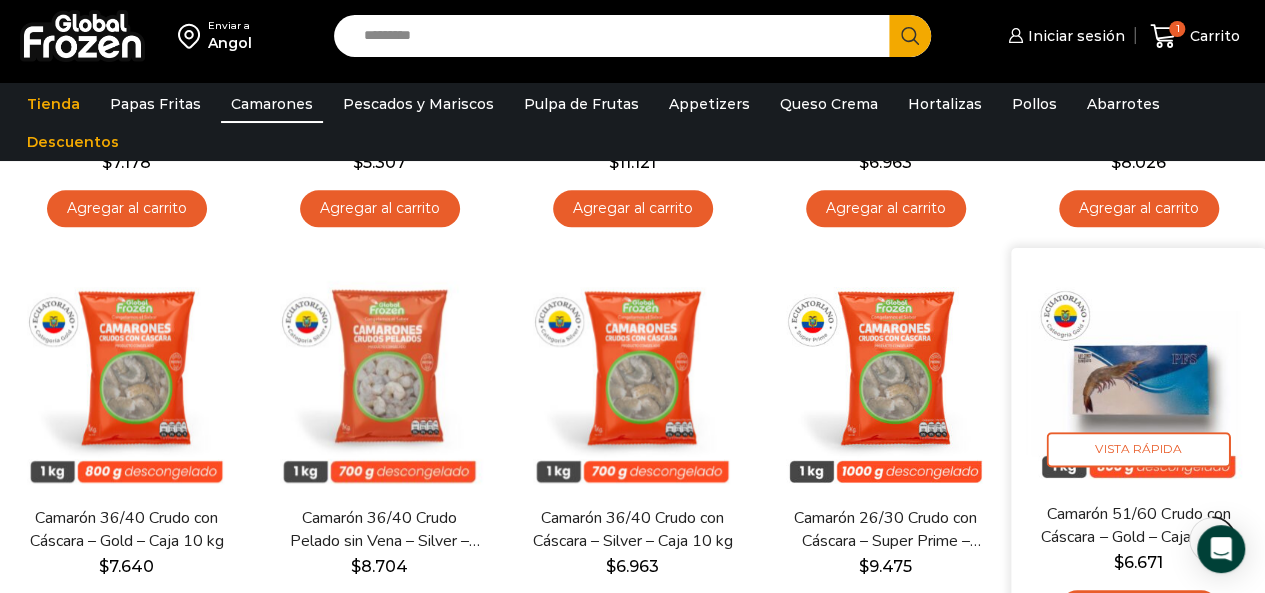 click at bounding box center [1138, 375] 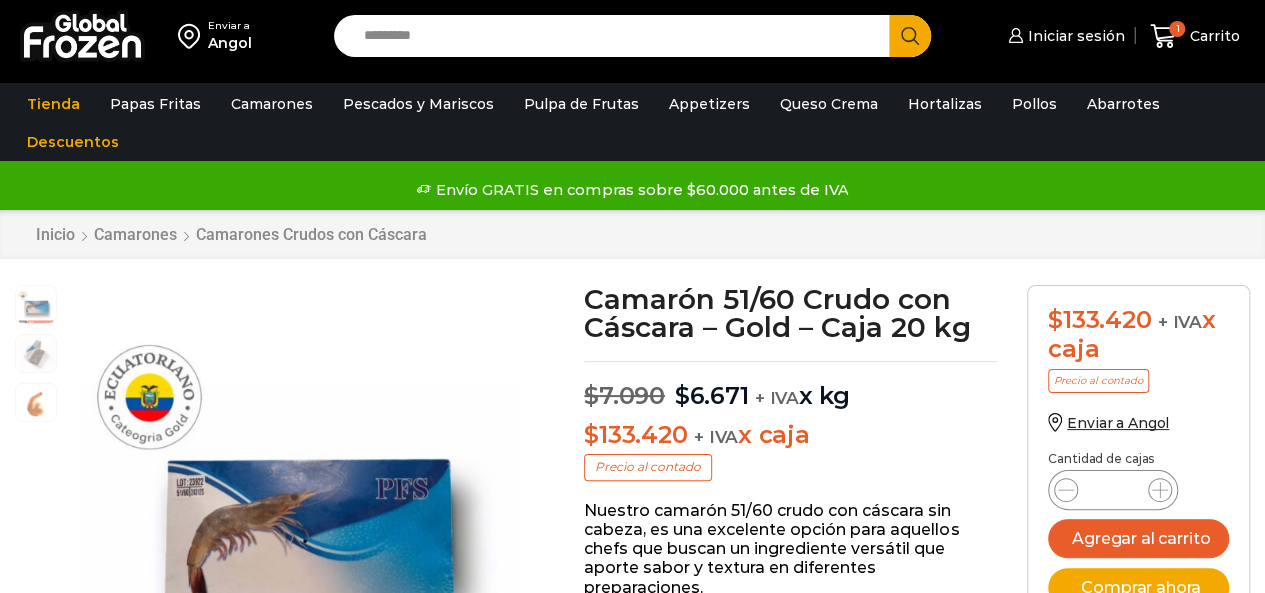 scroll, scrollTop: 1, scrollLeft: 0, axis: vertical 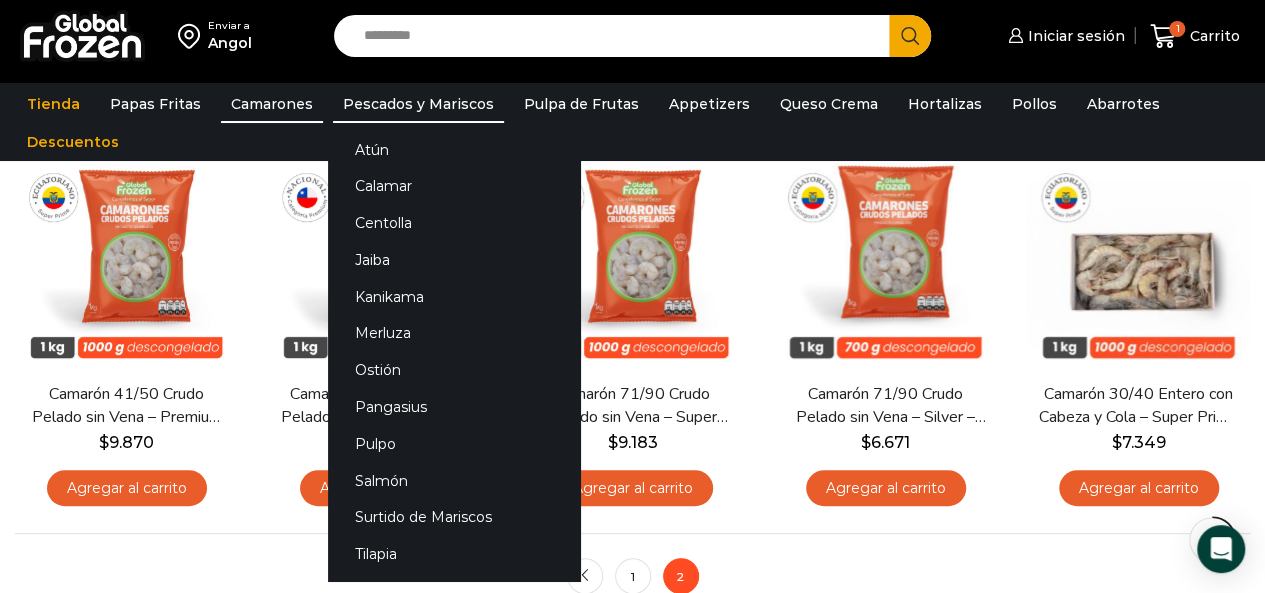 click on "Pescados y Mariscos" at bounding box center (418, 104) 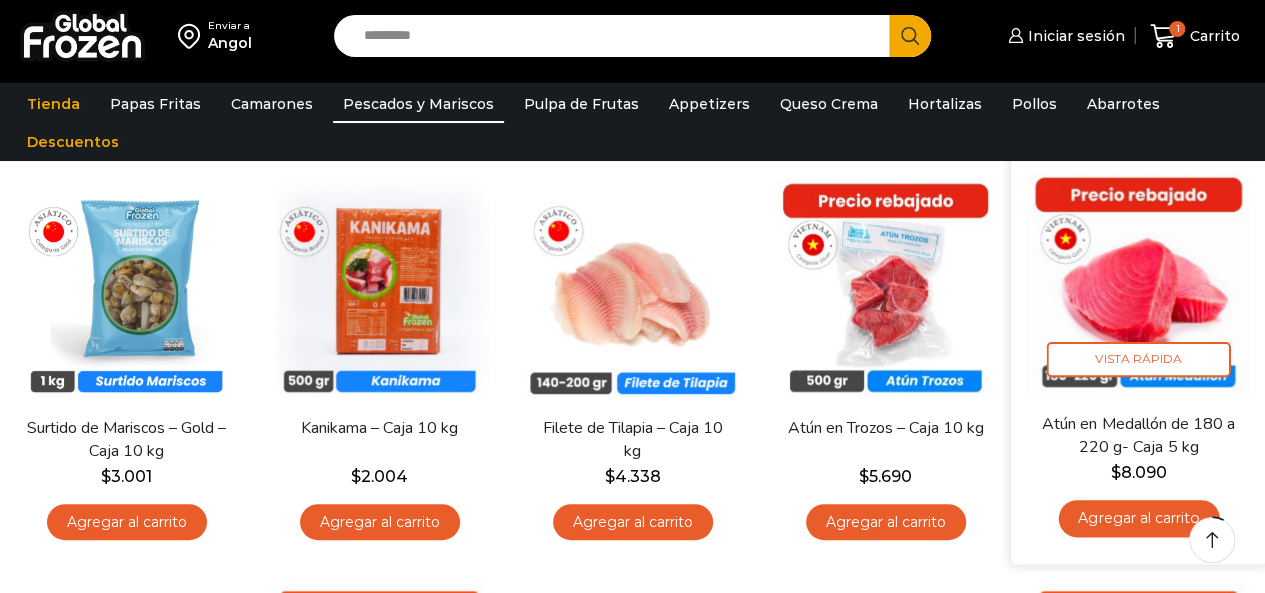 scroll, scrollTop: 166, scrollLeft: 0, axis: vertical 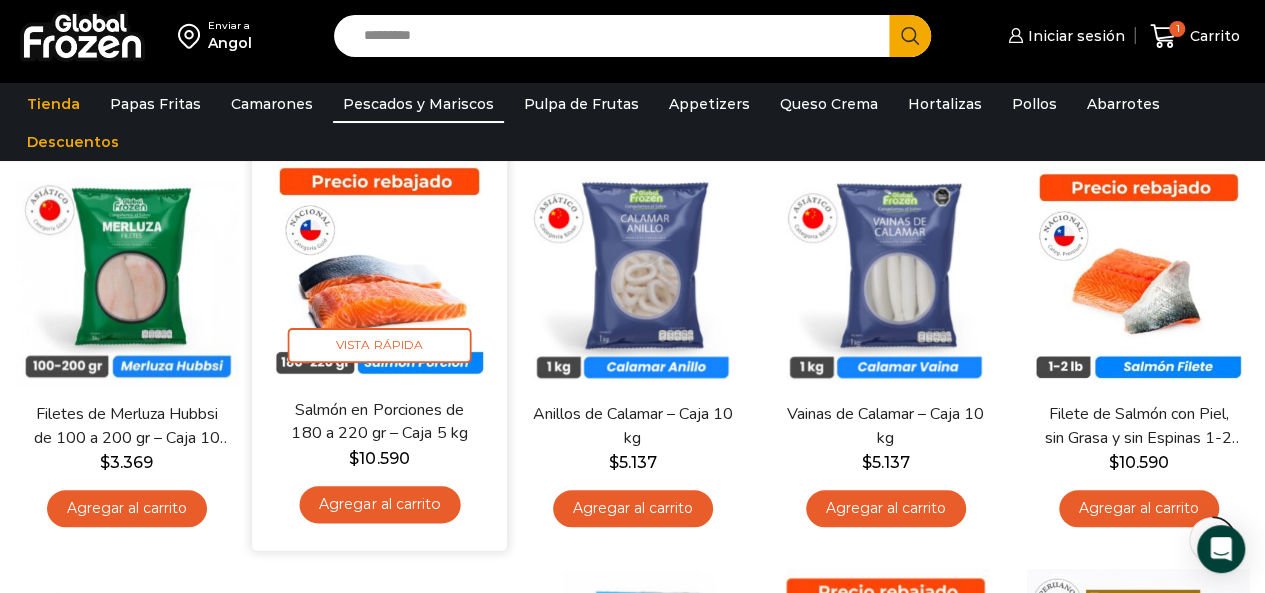 click at bounding box center (379, 271) 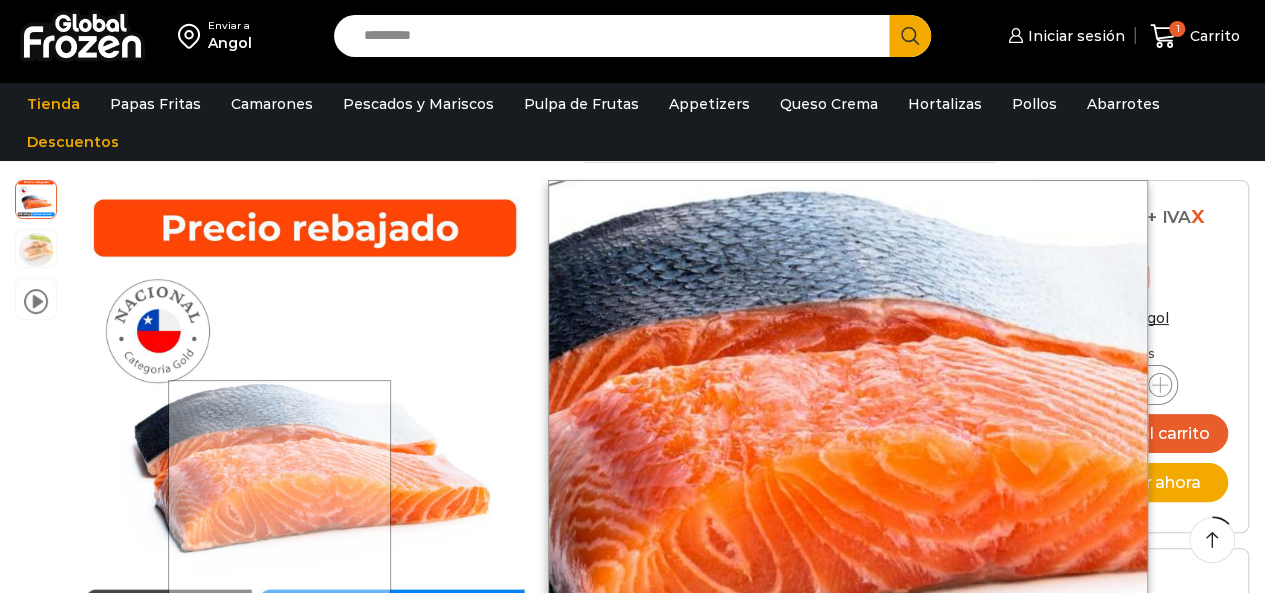 scroll, scrollTop: 200, scrollLeft: 0, axis: vertical 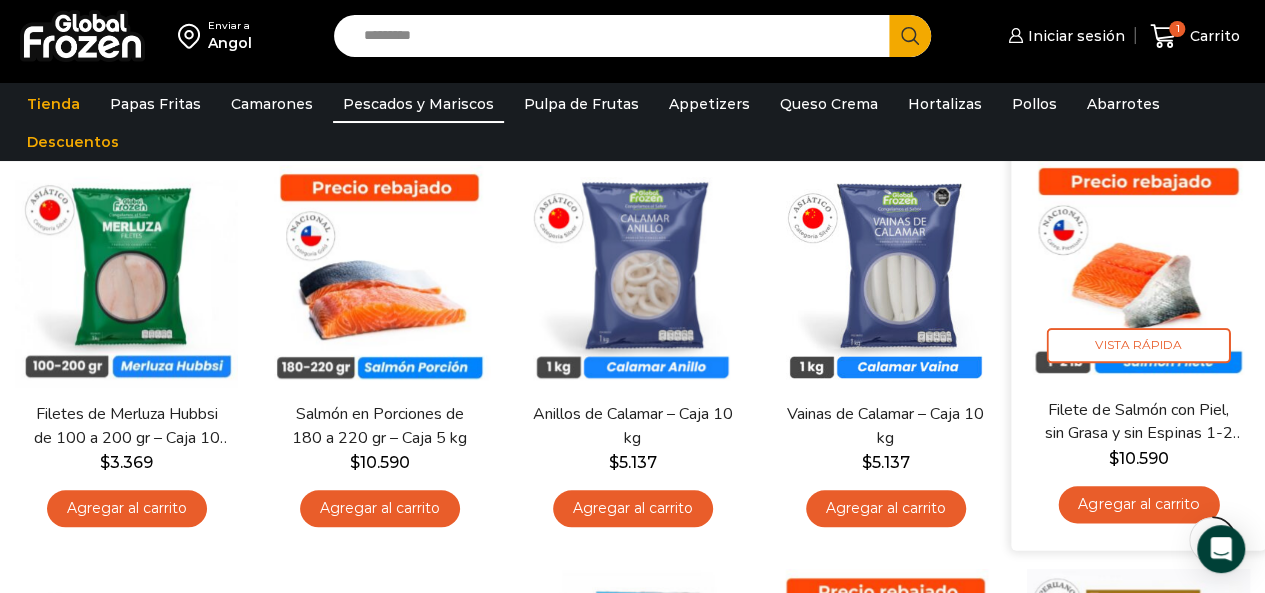 click at bounding box center [1138, 271] 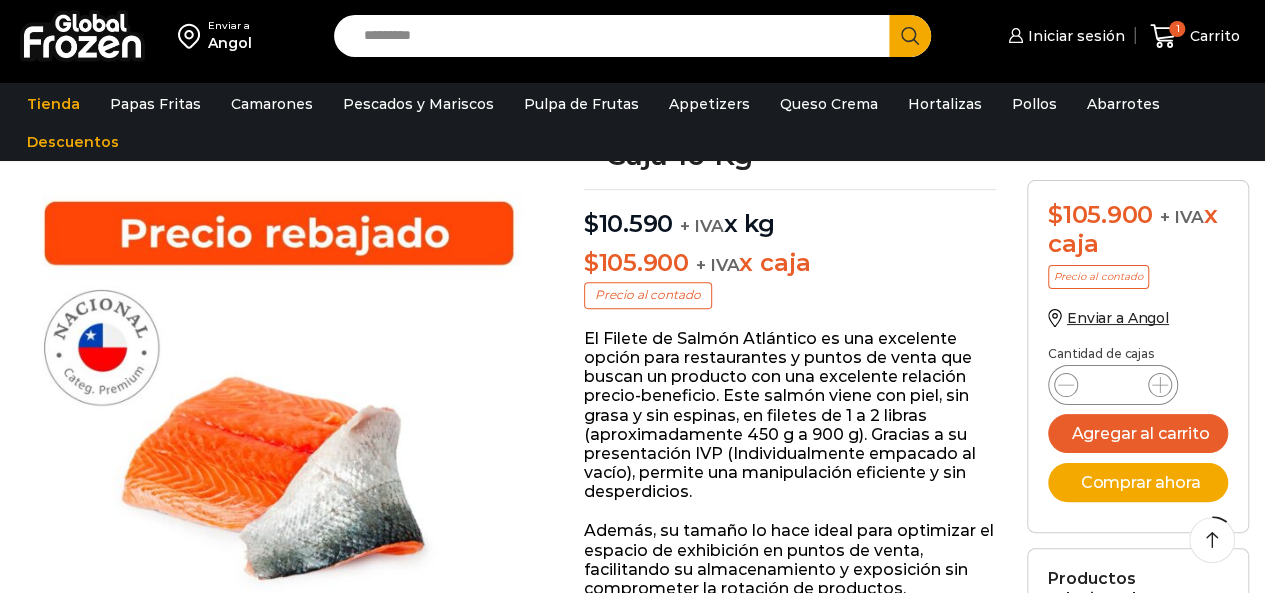 scroll, scrollTop: 201, scrollLeft: 0, axis: vertical 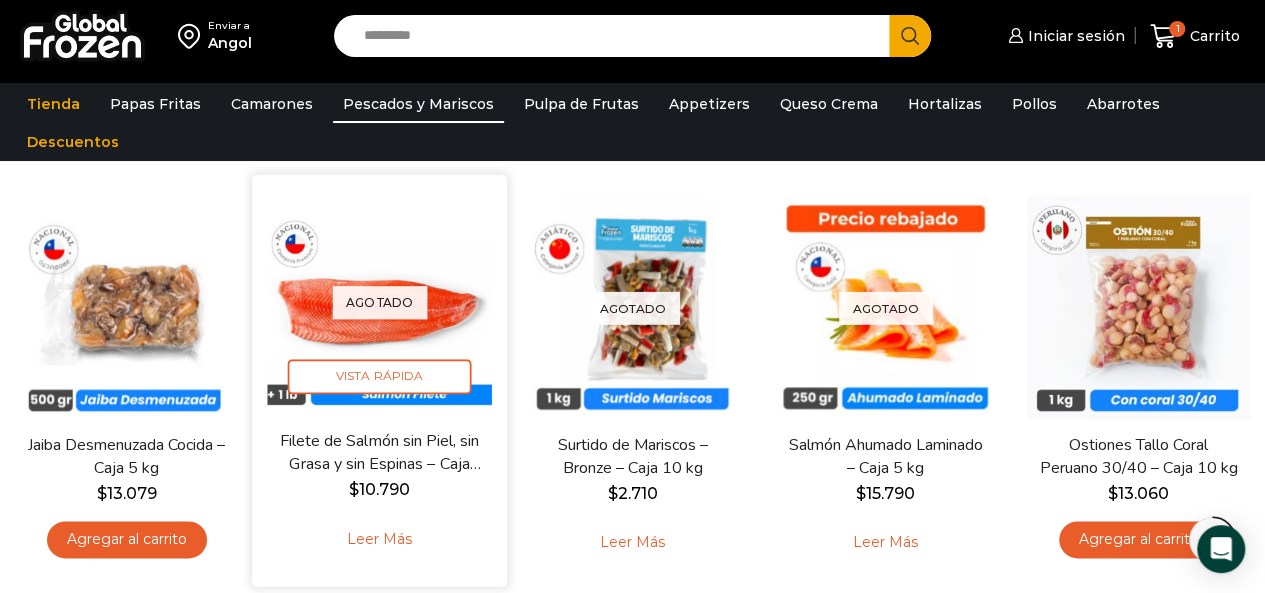 click on "Filete de Salmón sin Piel, sin Grasa y sin Espinas – Caja 10 Kg" at bounding box center (379, 453) 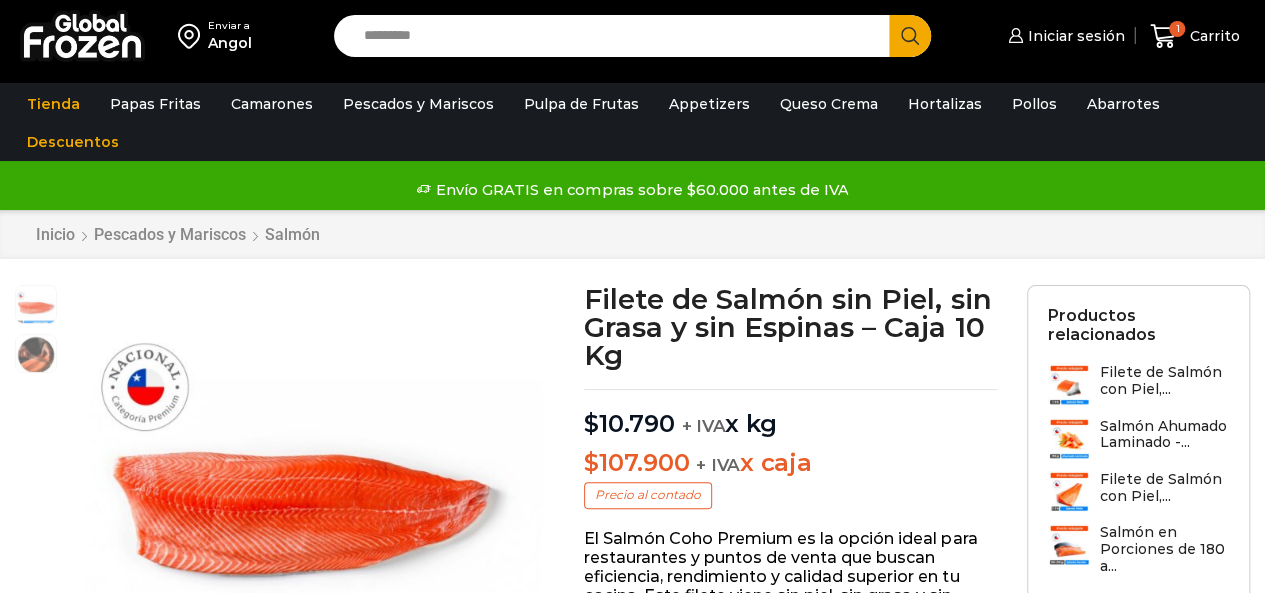 scroll, scrollTop: 1, scrollLeft: 0, axis: vertical 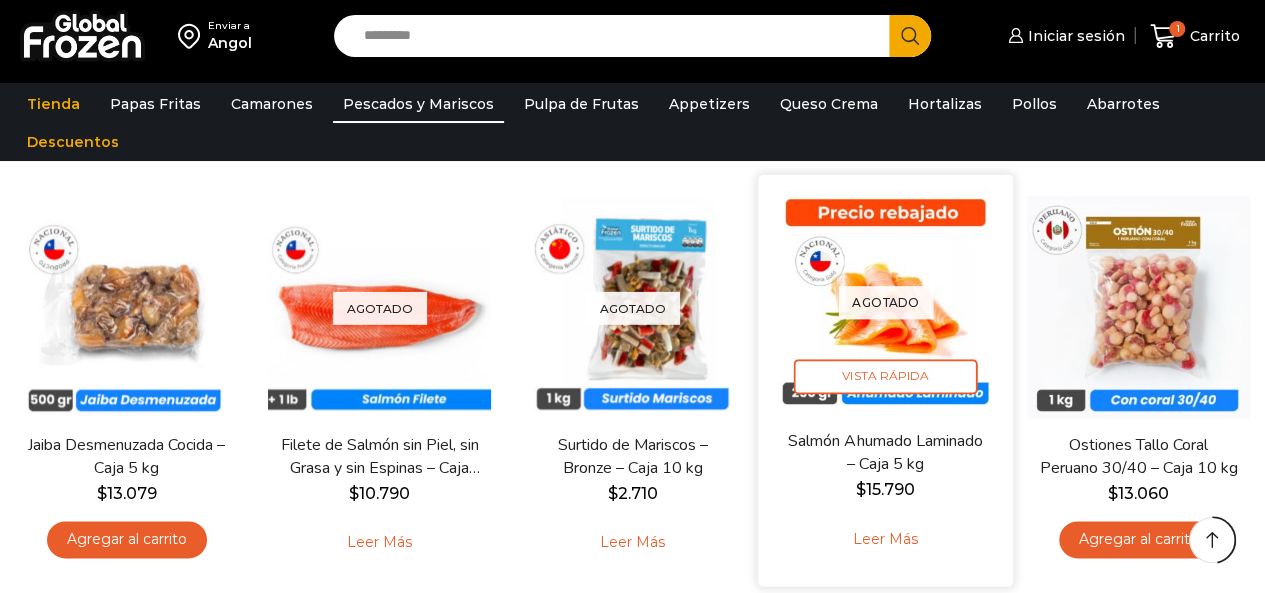 click at bounding box center [885, 302] 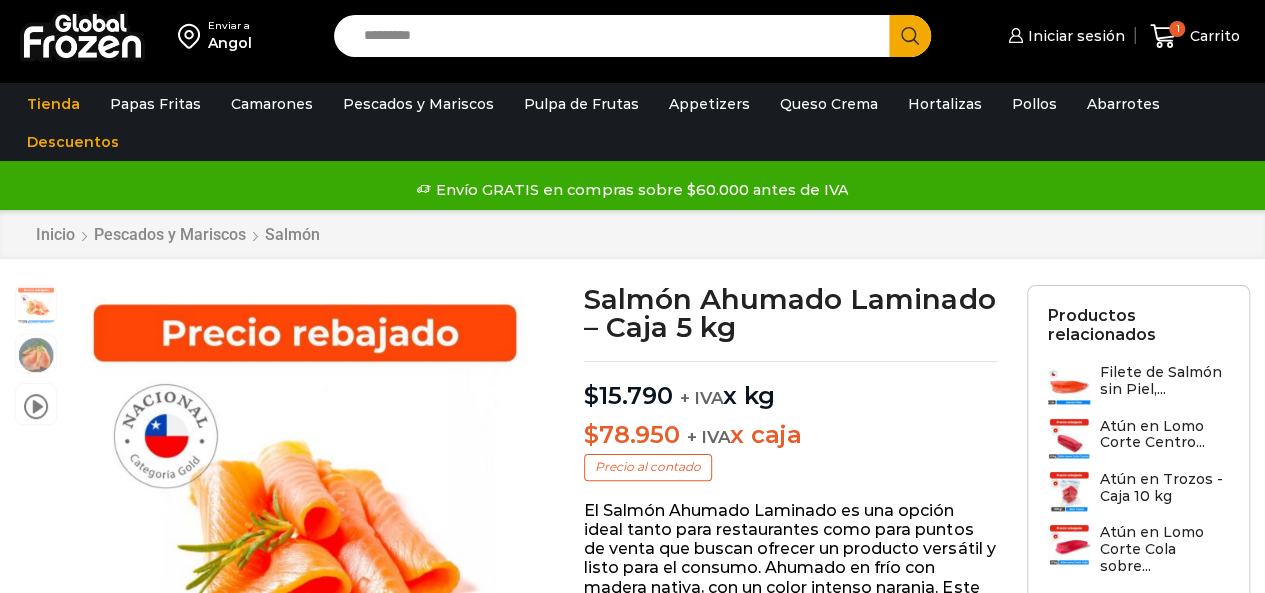 scroll, scrollTop: 1, scrollLeft: 0, axis: vertical 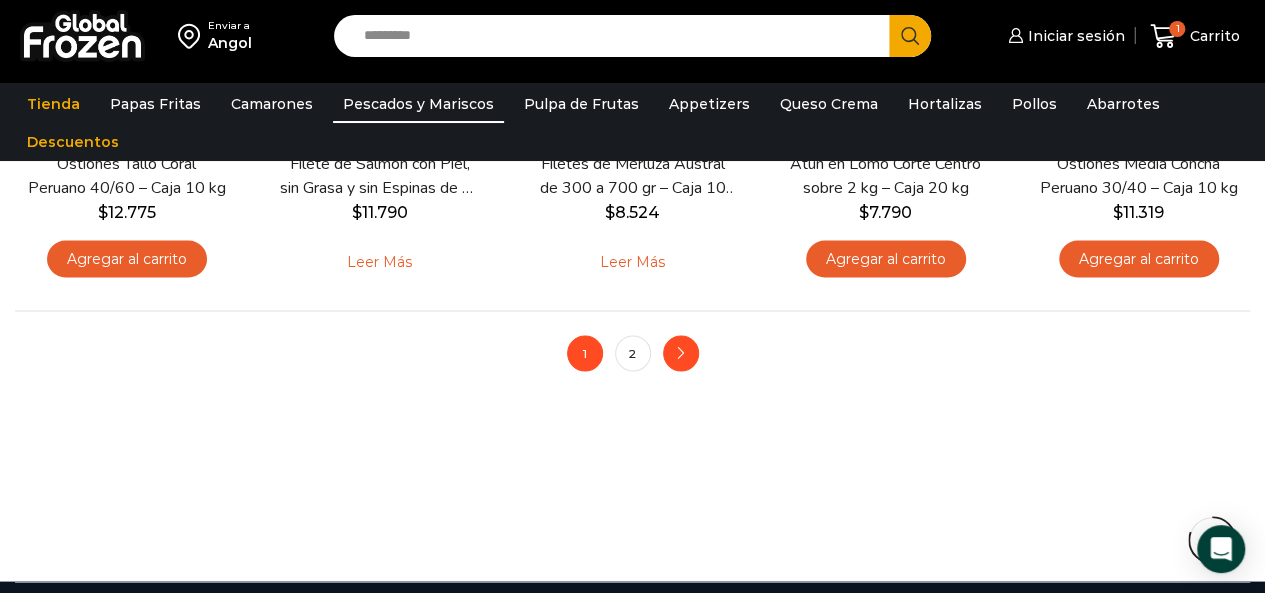 click on "next" at bounding box center [681, 353] 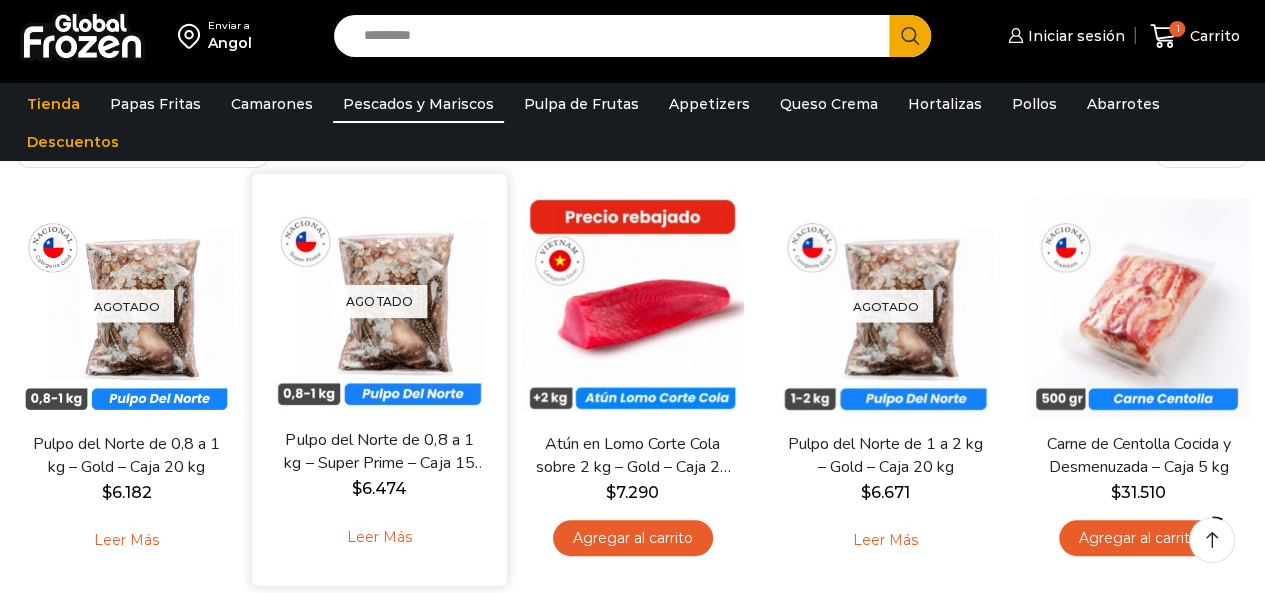 scroll, scrollTop: 150, scrollLeft: 0, axis: vertical 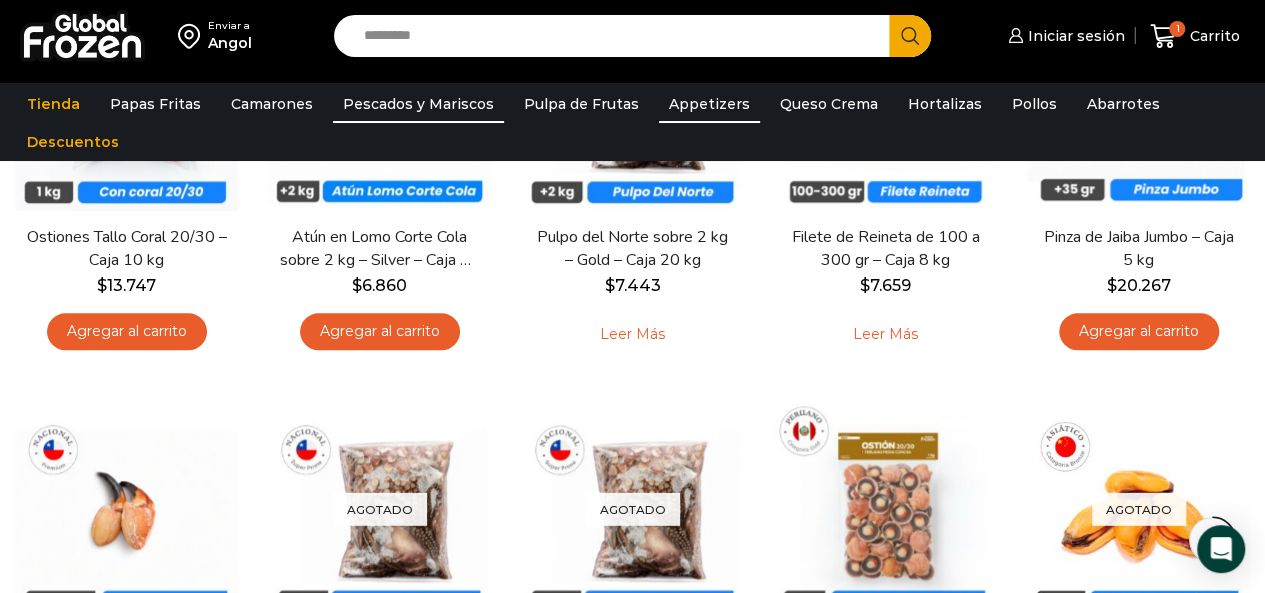 click on "Appetizers" at bounding box center (709, 104) 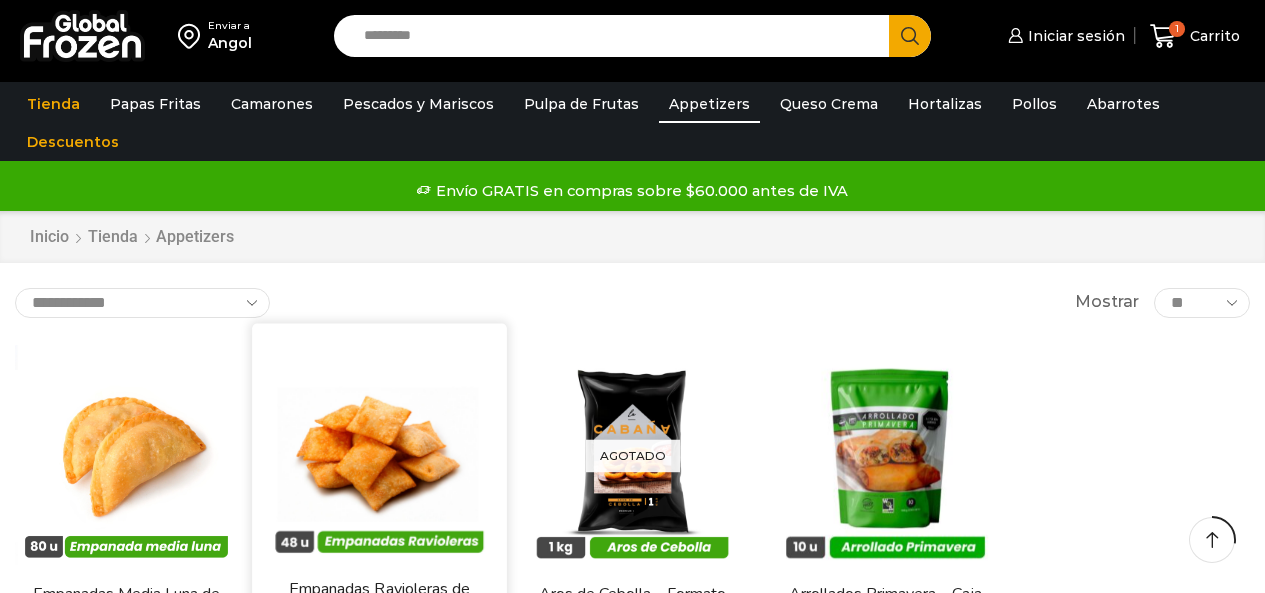 scroll, scrollTop: 200, scrollLeft: 0, axis: vertical 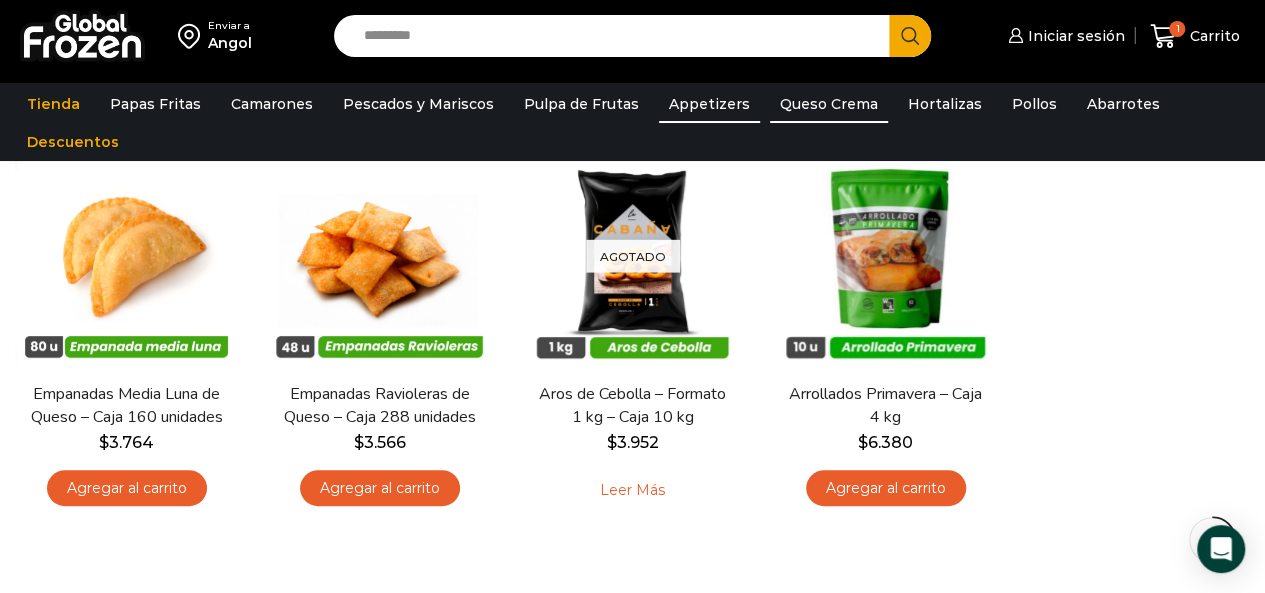 click on "Queso Crema" at bounding box center (829, 104) 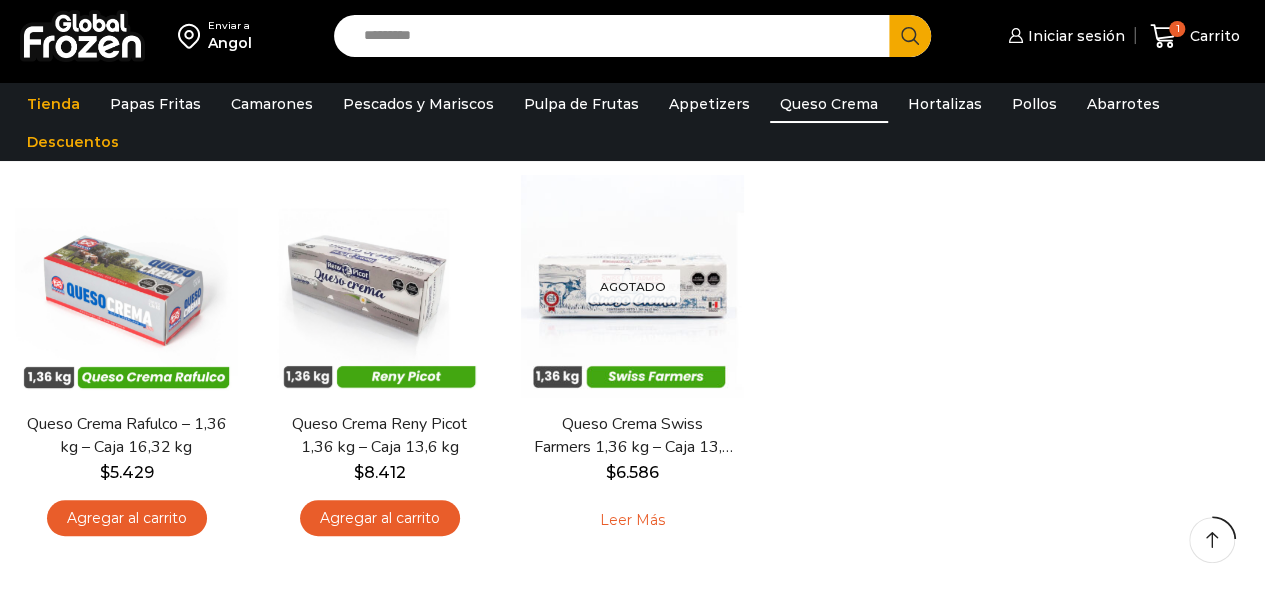 scroll, scrollTop: 183, scrollLeft: 0, axis: vertical 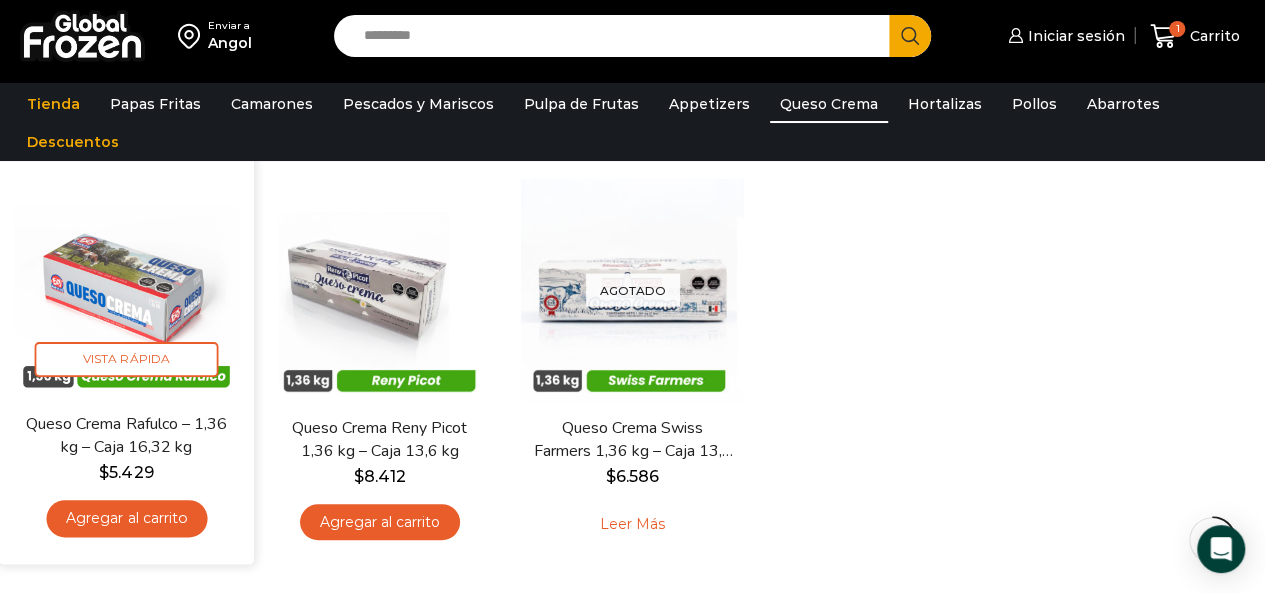 click at bounding box center [126, 284] 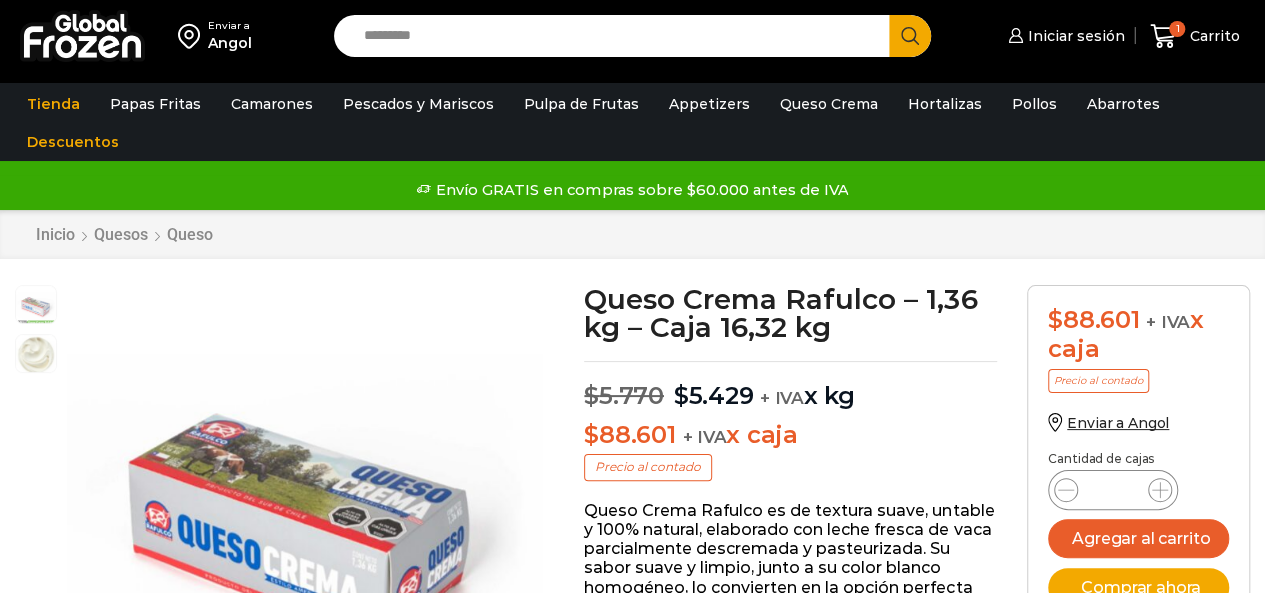 scroll, scrollTop: 1, scrollLeft: 0, axis: vertical 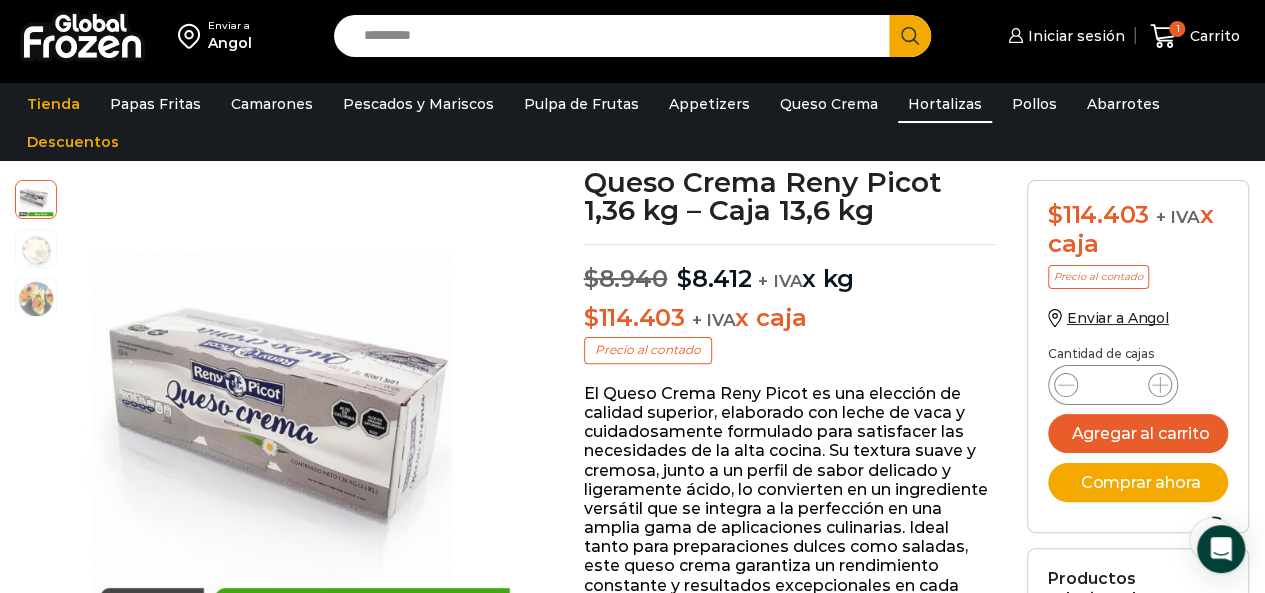 click on "Hortalizas" at bounding box center [945, 104] 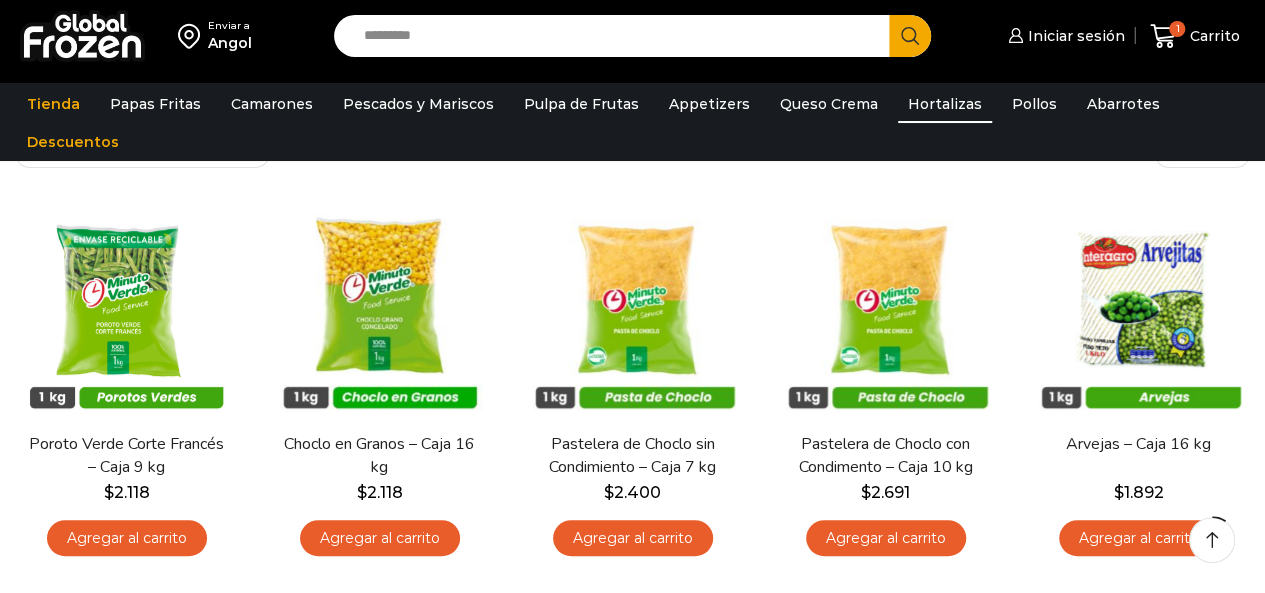 scroll, scrollTop: 150, scrollLeft: 0, axis: vertical 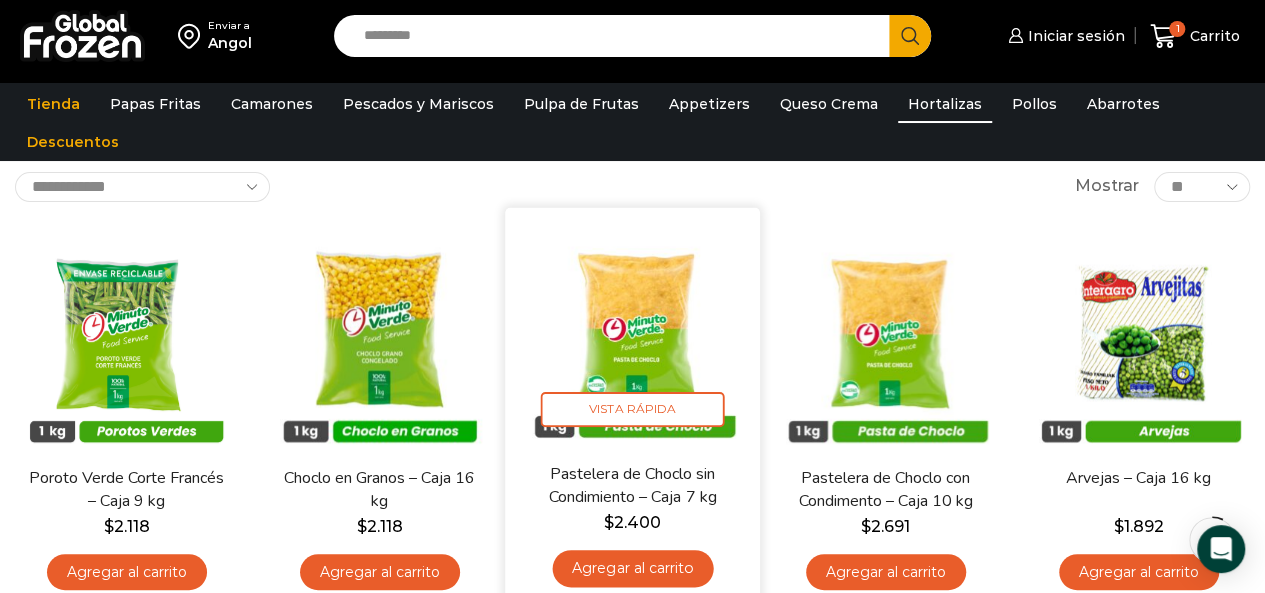 click at bounding box center [632, 334] 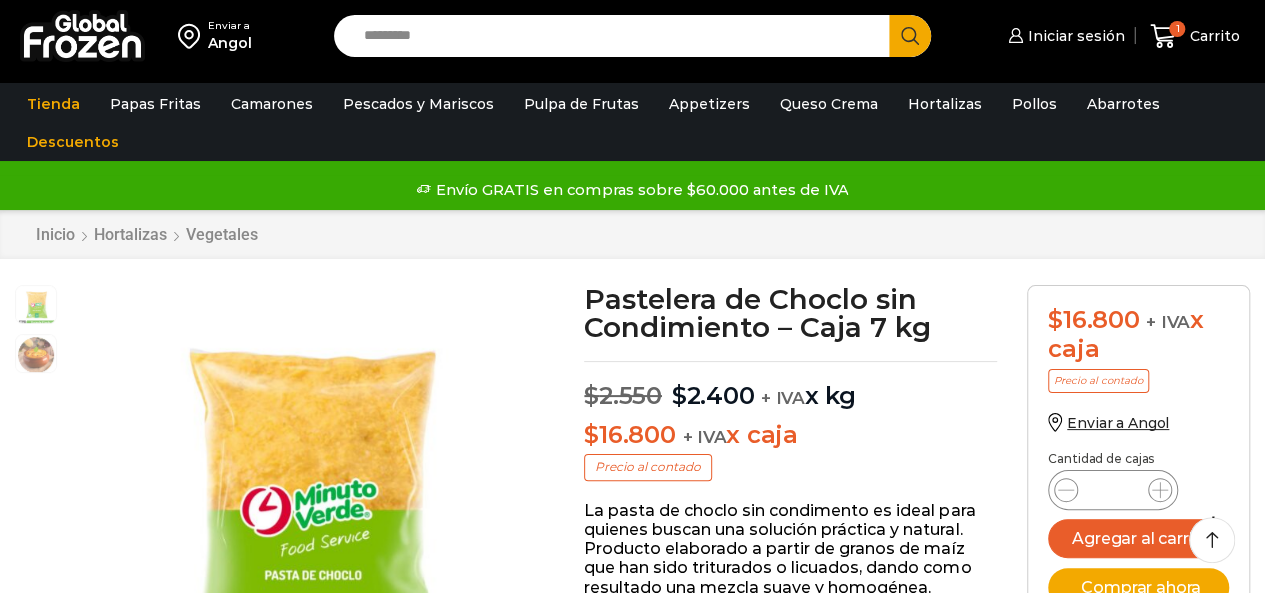 scroll, scrollTop: 0, scrollLeft: 0, axis: both 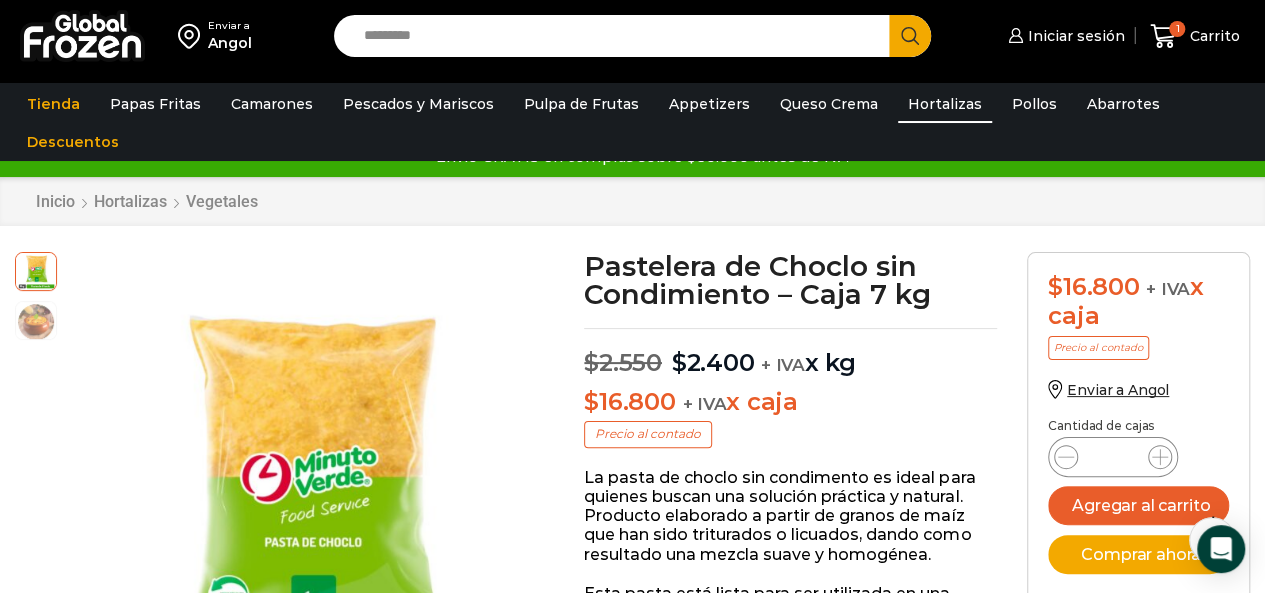 click on "Hortalizas" at bounding box center (945, 104) 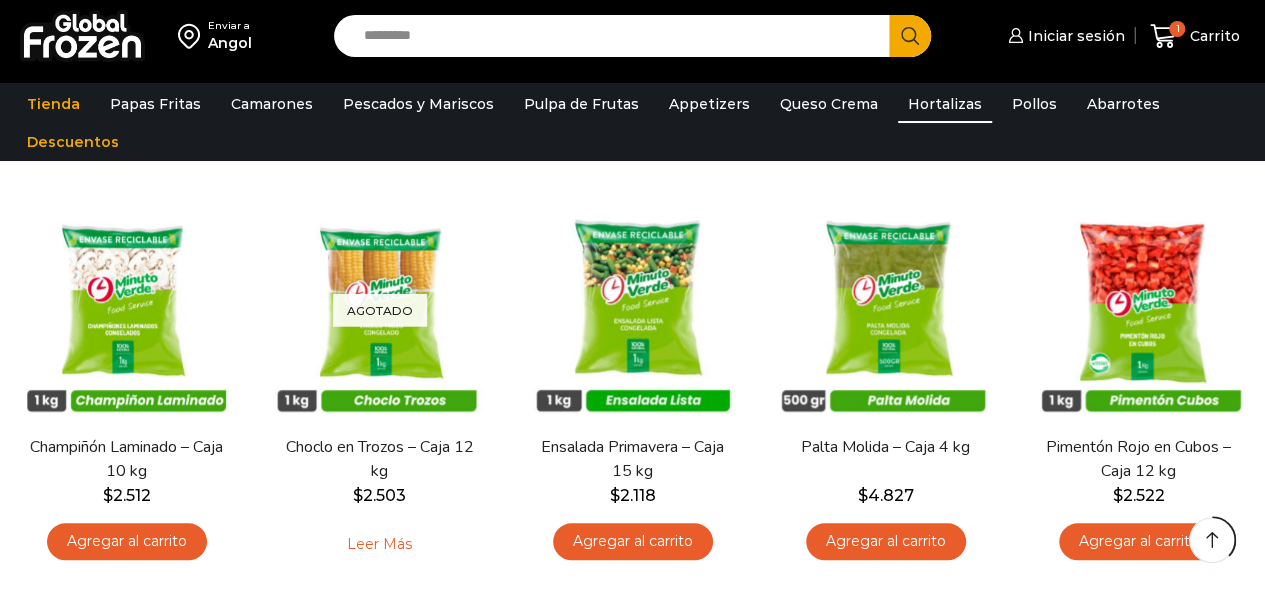 scroll, scrollTop: 566, scrollLeft: 0, axis: vertical 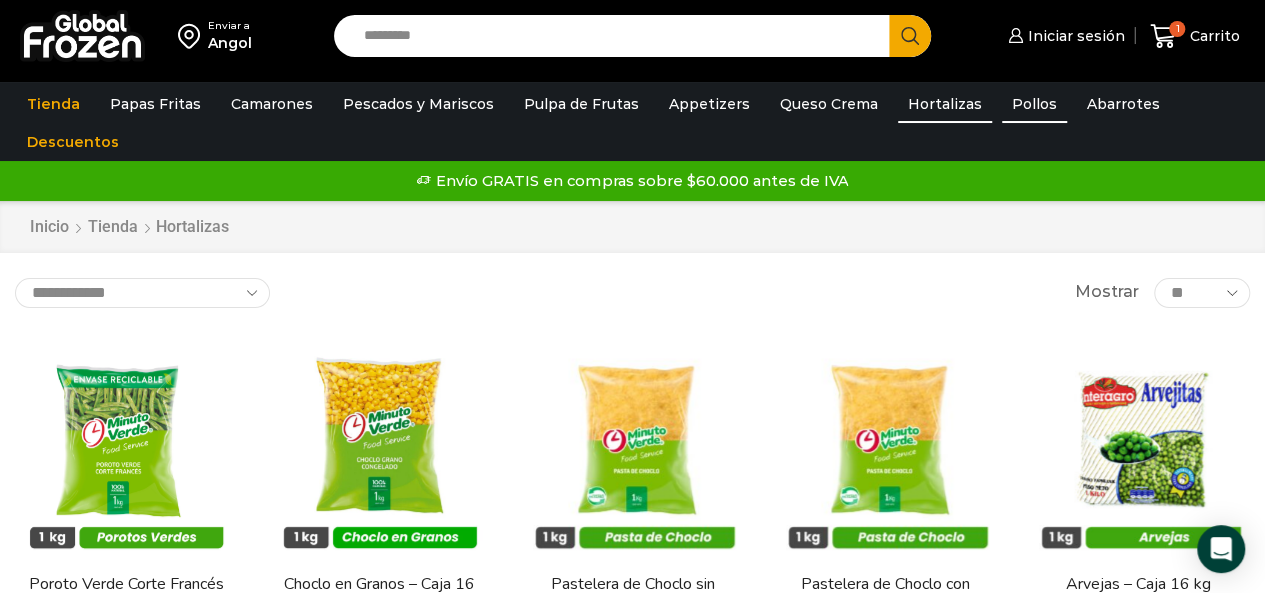 click on "Pollos" at bounding box center [1034, 104] 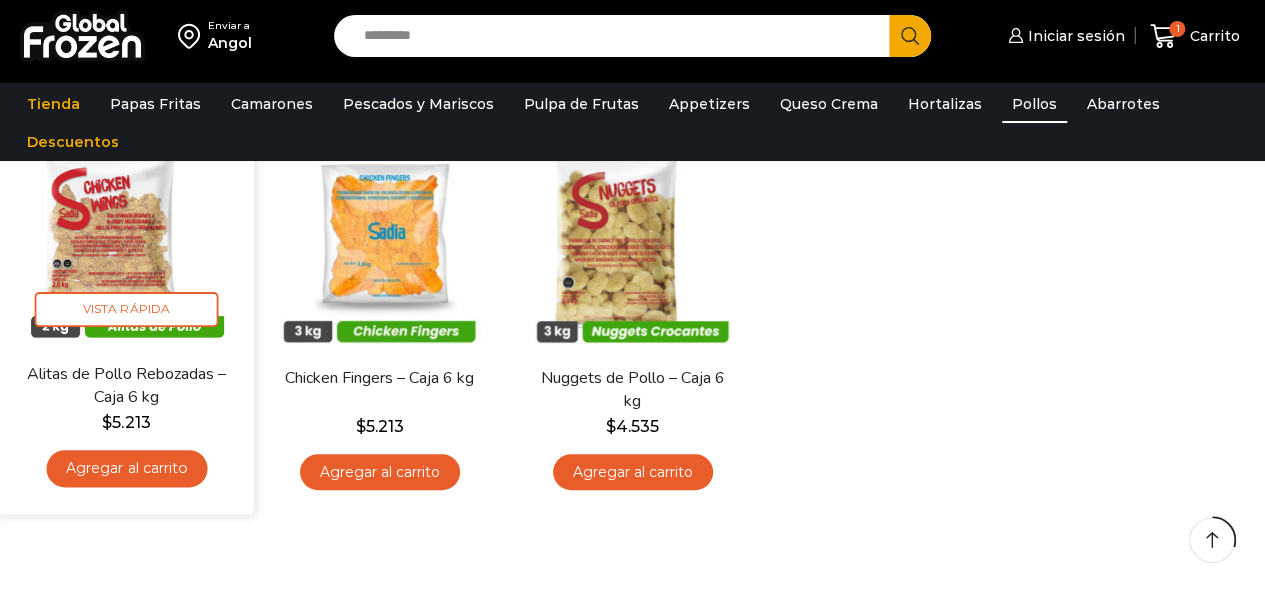 scroll, scrollTop: 216, scrollLeft: 0, axis: vertical 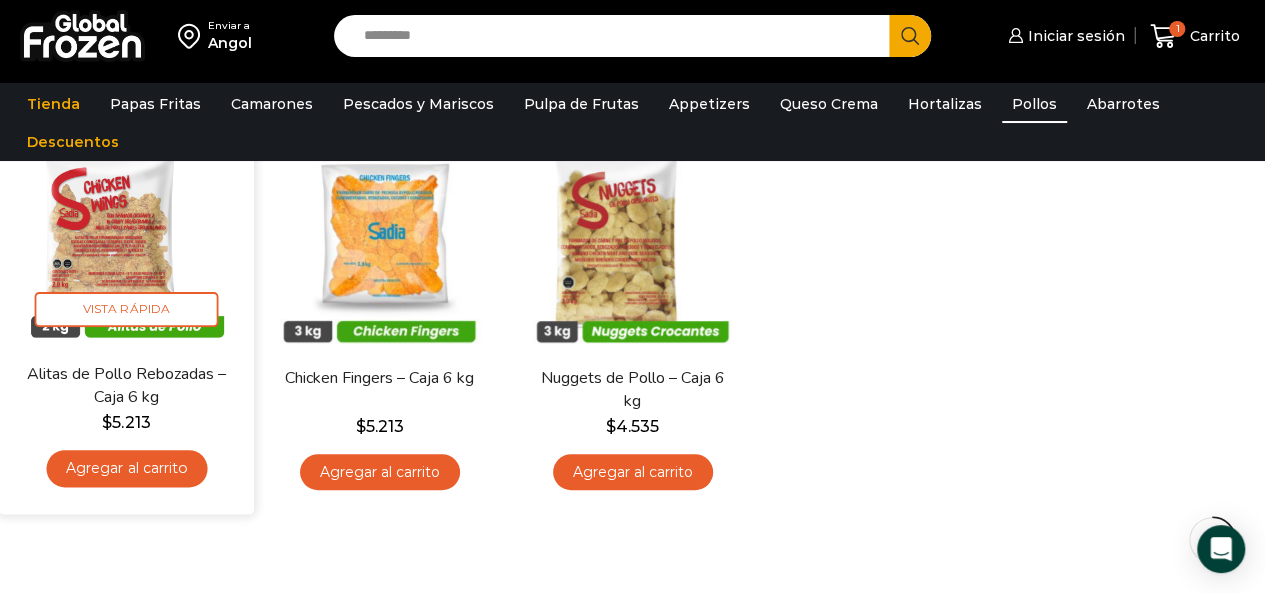 click at bounding box center [126, 234] 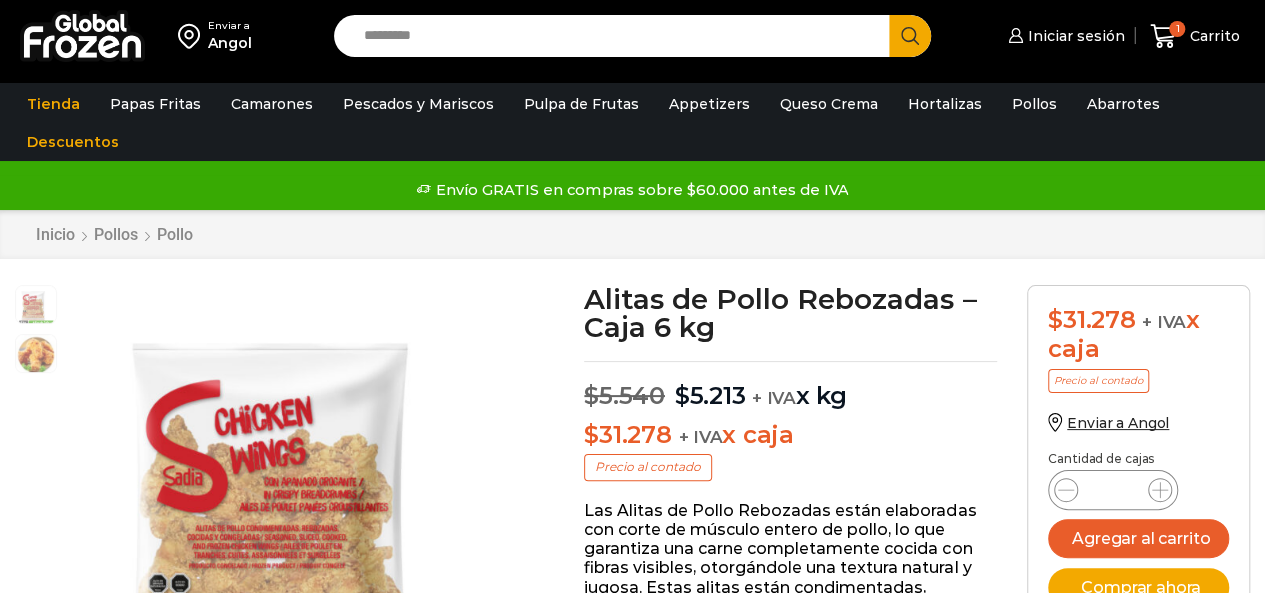 scroll, scrollTop: 1, scrollLeft: 0, axis: vertical 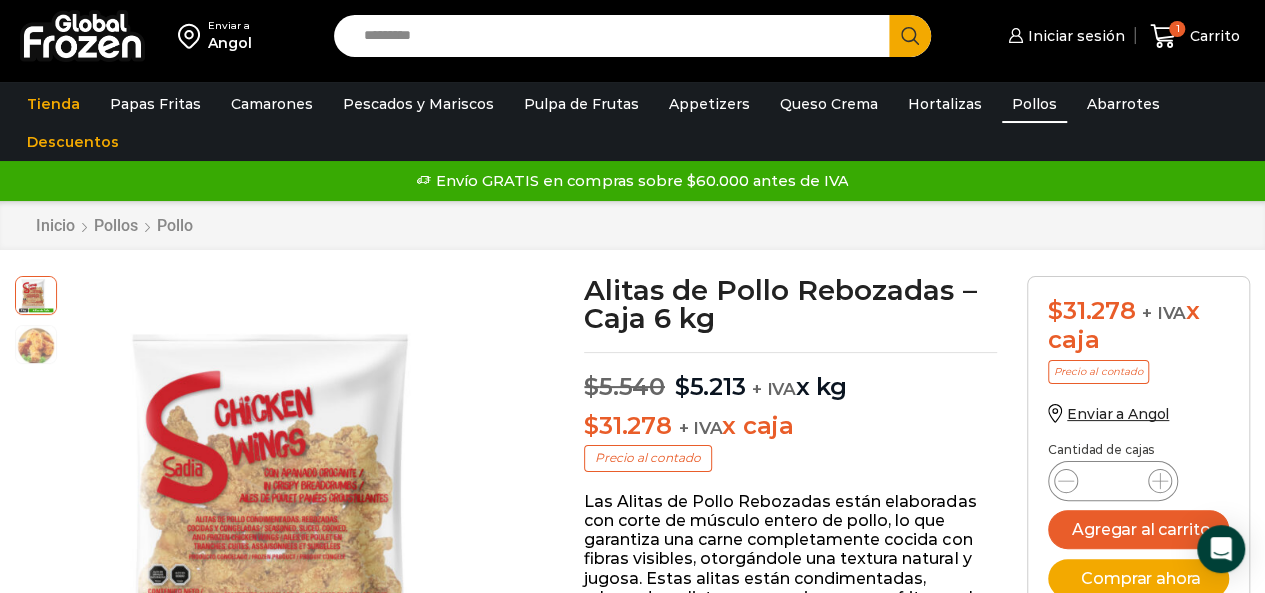 click on "Pollos" at bounding box center [1034, 104] 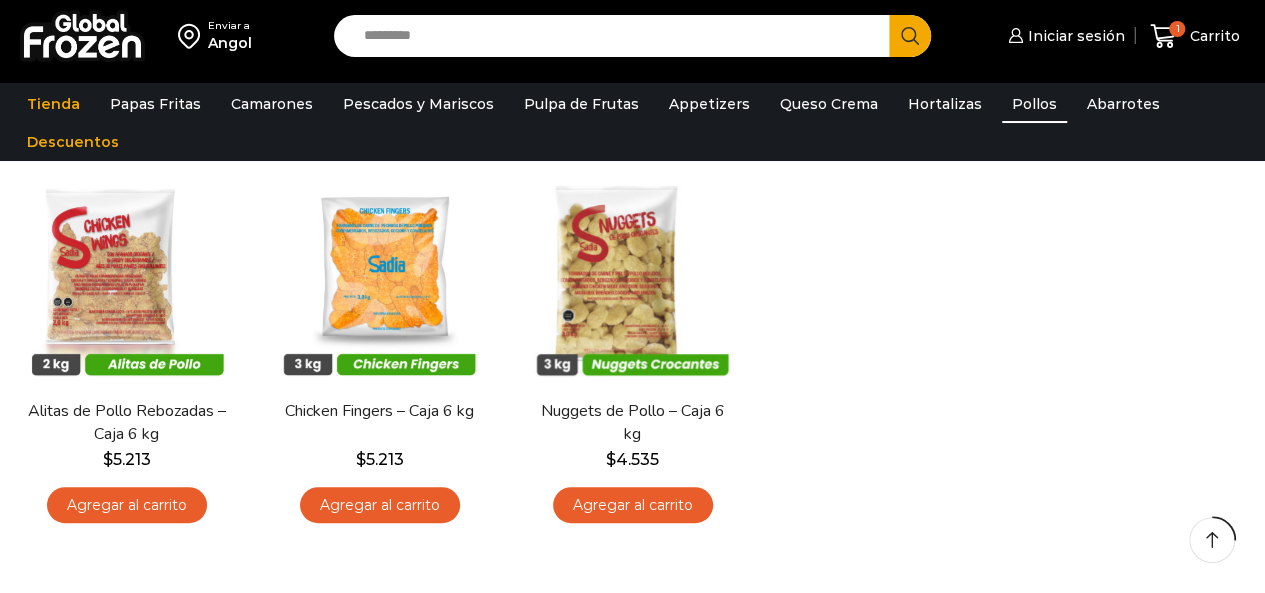 scroll, scrollTop: 183, scrollLeft: 0, axis: vertical 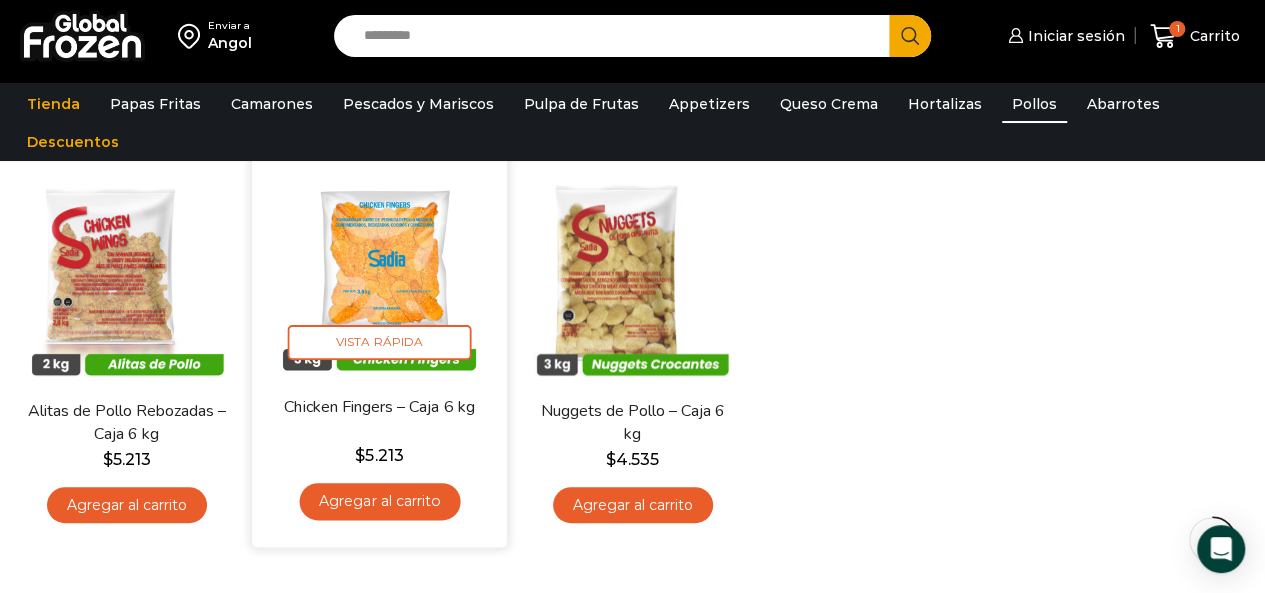 click at bounding box center (379, 267) 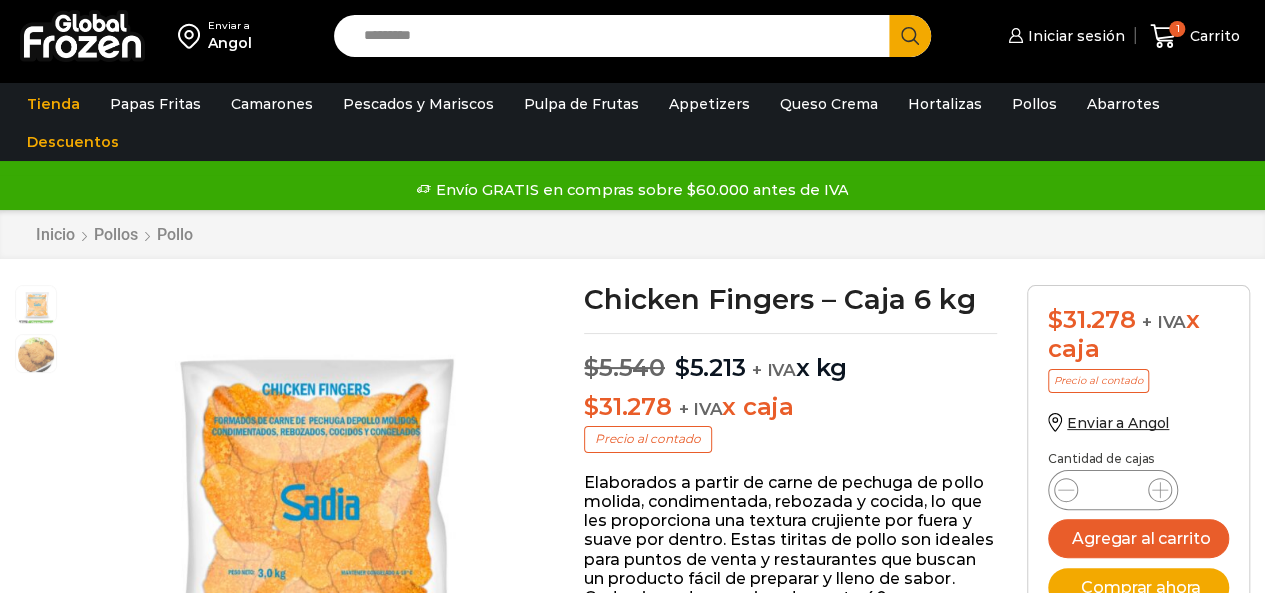 scroll, scrollTop: 1, scrollLeft: 0, axis: vertical 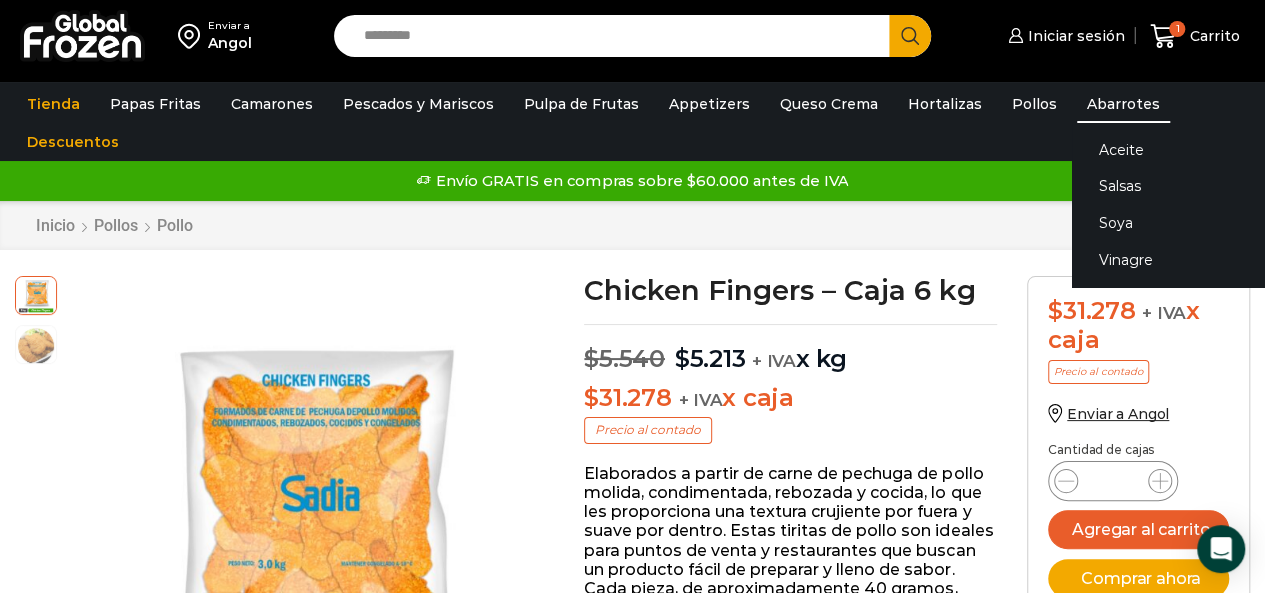 click on "Abarrotes" at bounding box center [1123, 104] 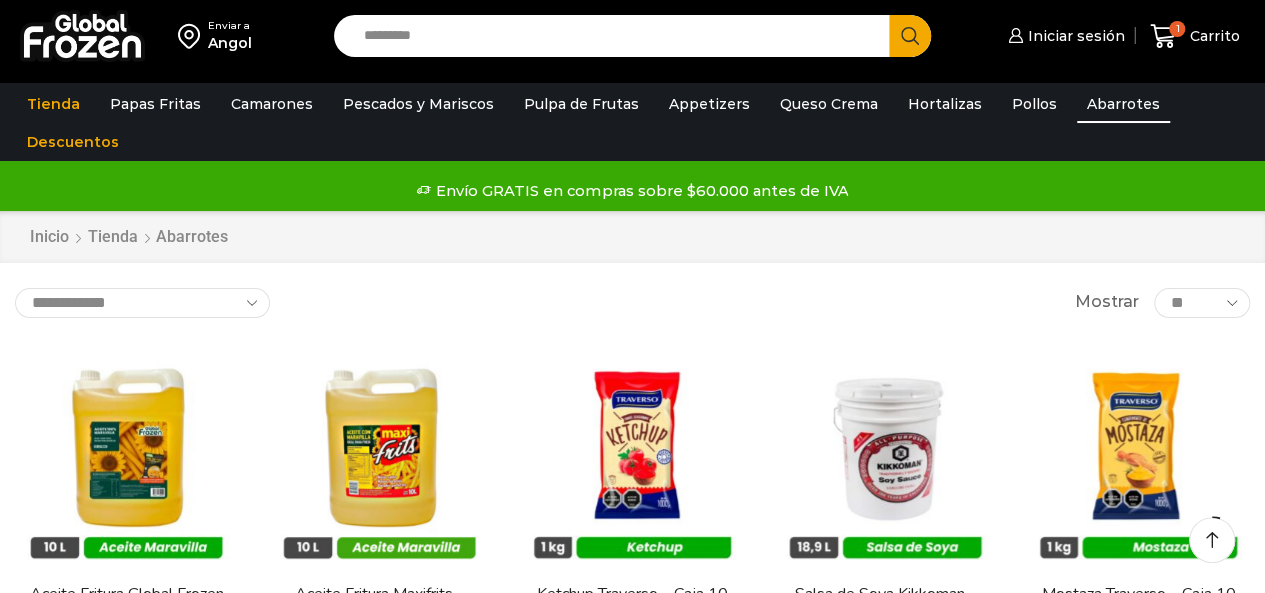 scroll, scrollTop: 83, scrollLeft: 0, axis: vertical 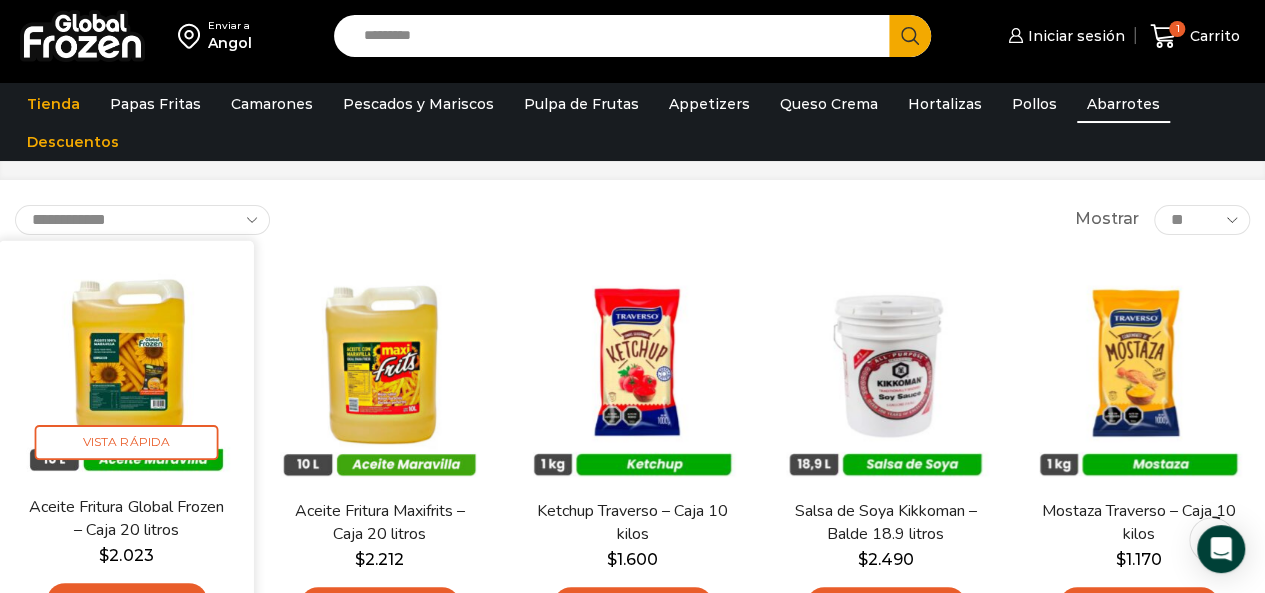 click at bounding box center [126, 367] 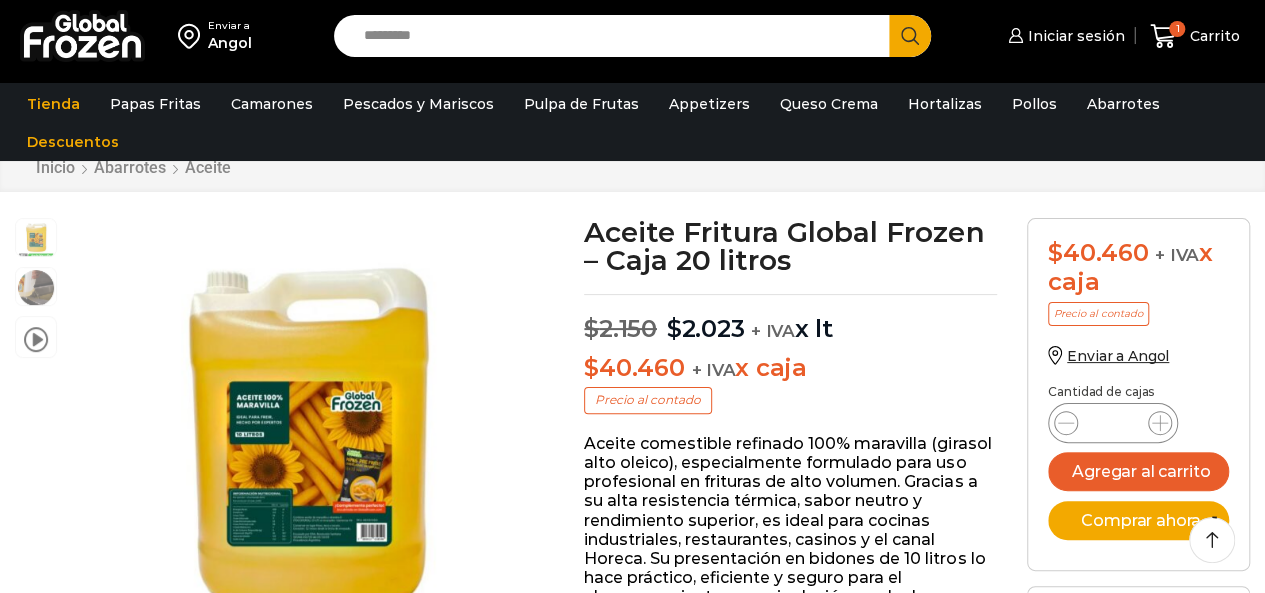 scroll, scrollTop: 68, scrollLeft: 0, axis: vertical 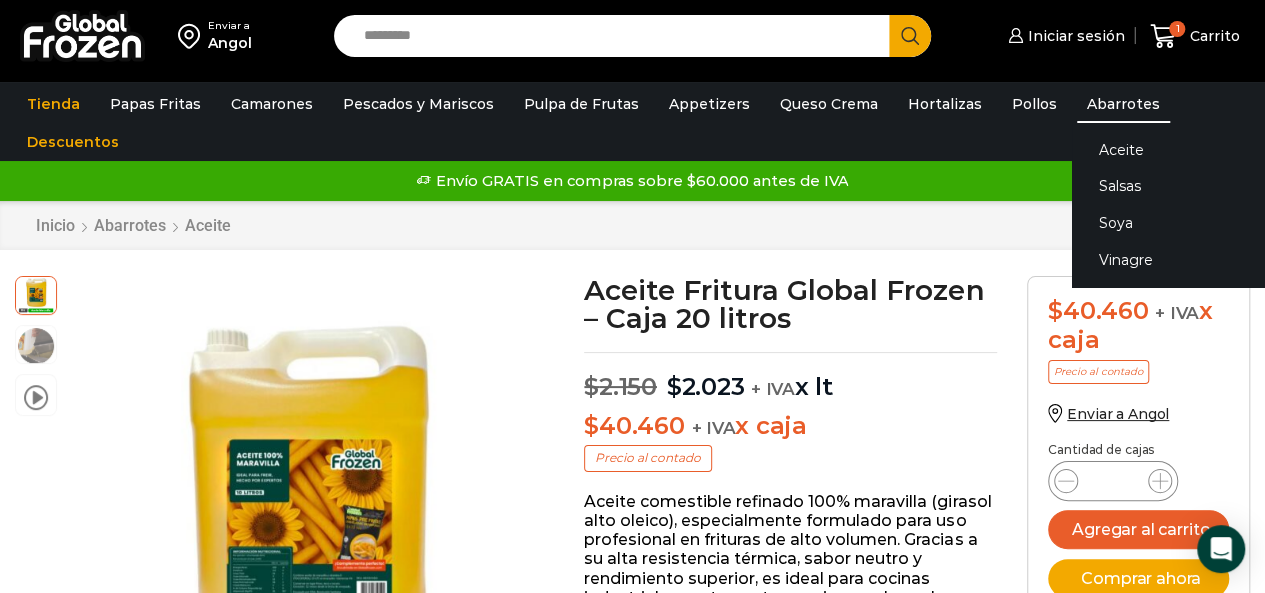 click on "Abarrotes" at bounding box center (1123, 104) 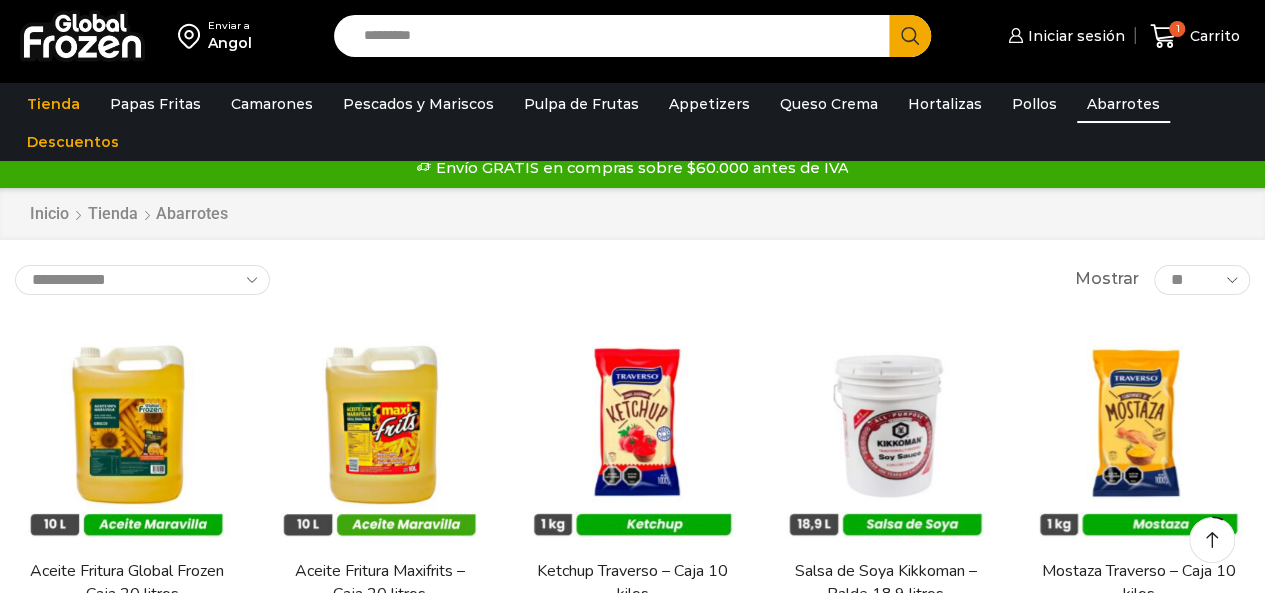 scroll, scrollTop: 116, scrollLeft: 0, axis: vertical 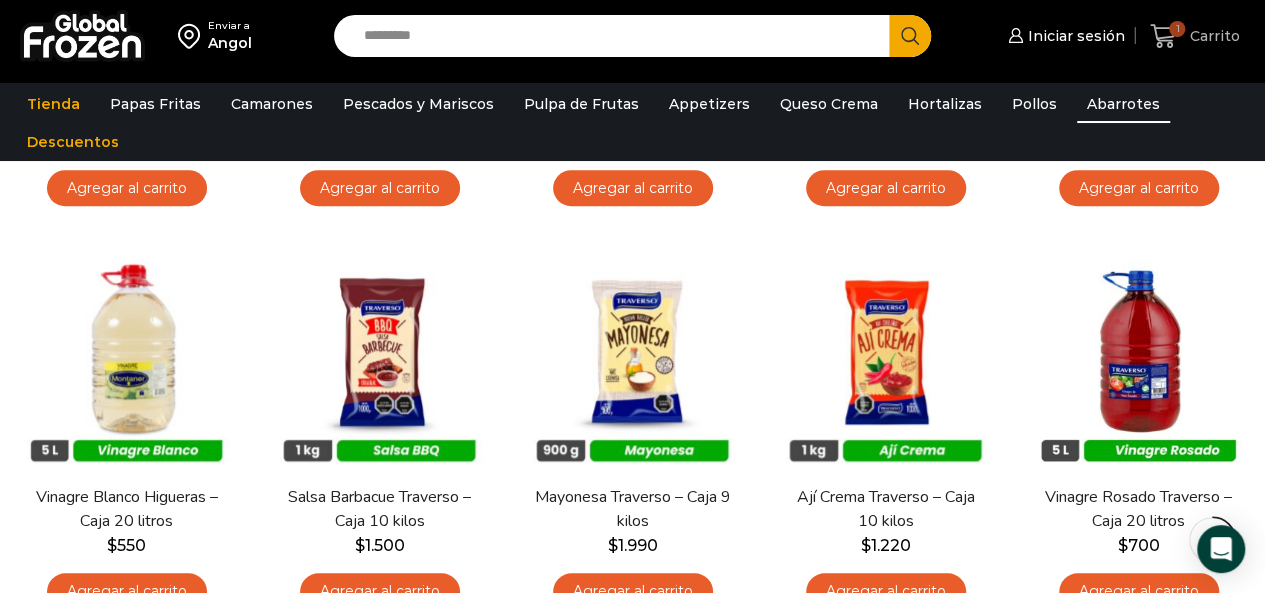 click on "1" at bounding box center (1177, 29) 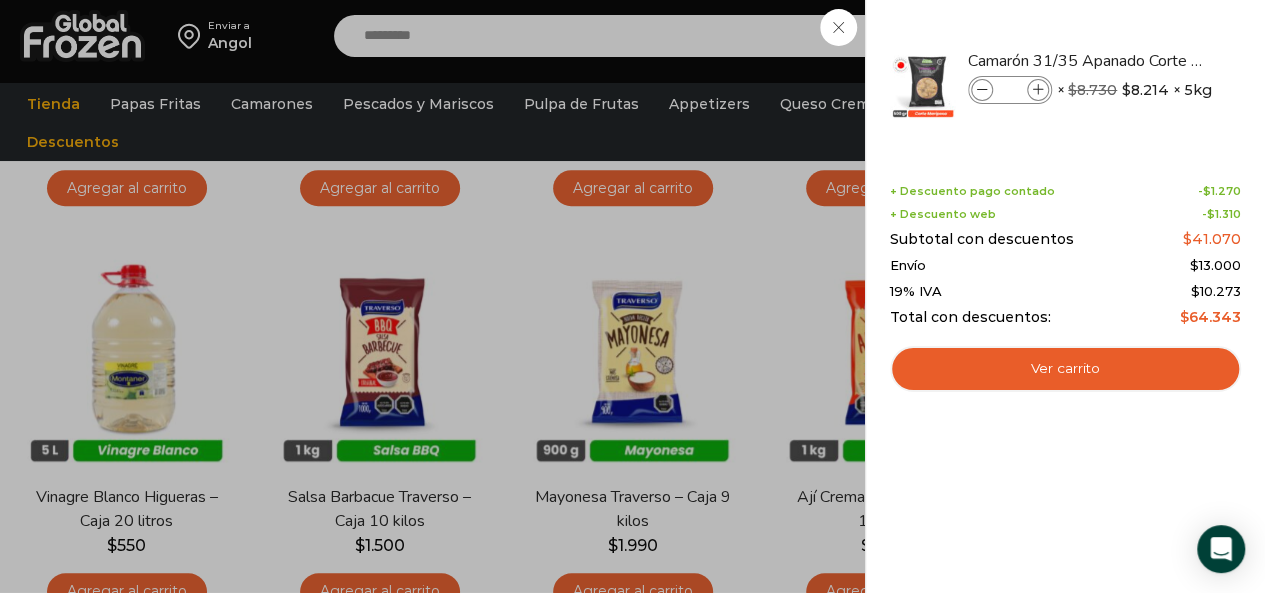 click on "1
Carrito
1
1
Shopping Cart
*
$" at bounding box center (1195, 36) 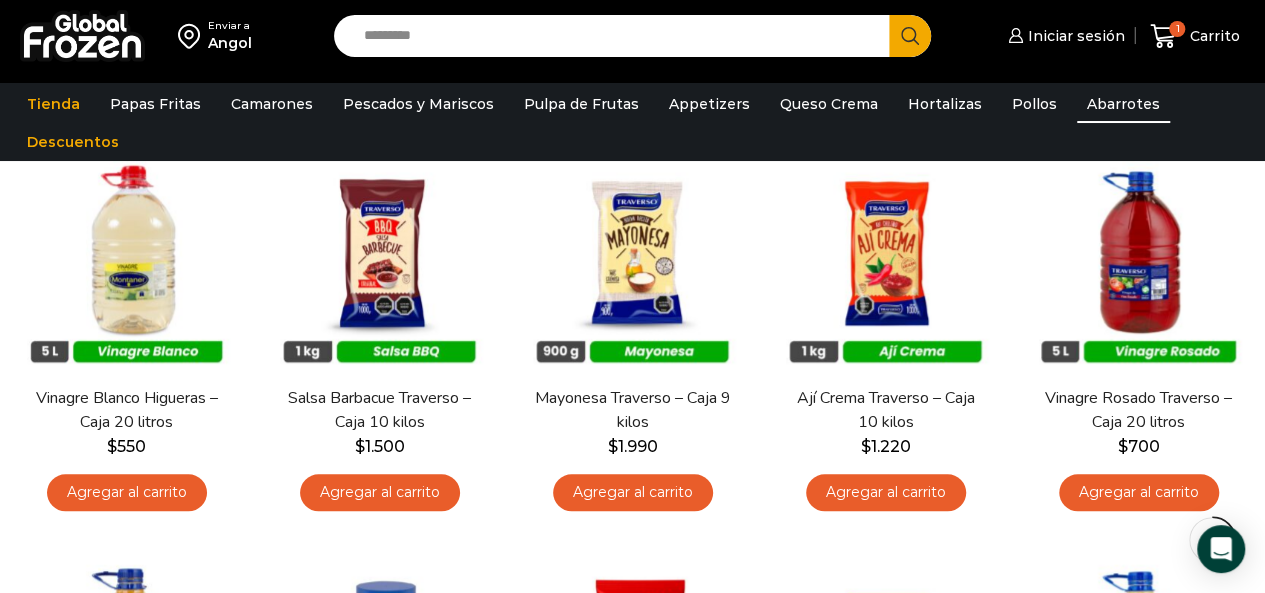 scroll, scrollTop: 600, scrollLeft: 0, axis: vertical 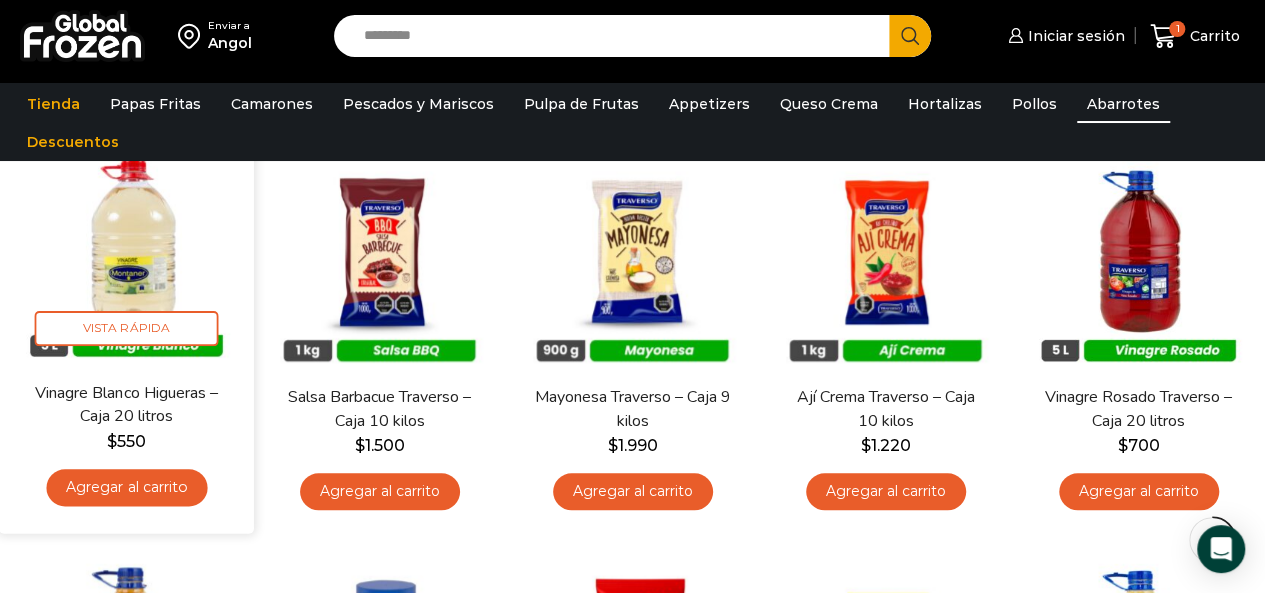 click on "Agregar al carrito" at bounding box center (126, 487) 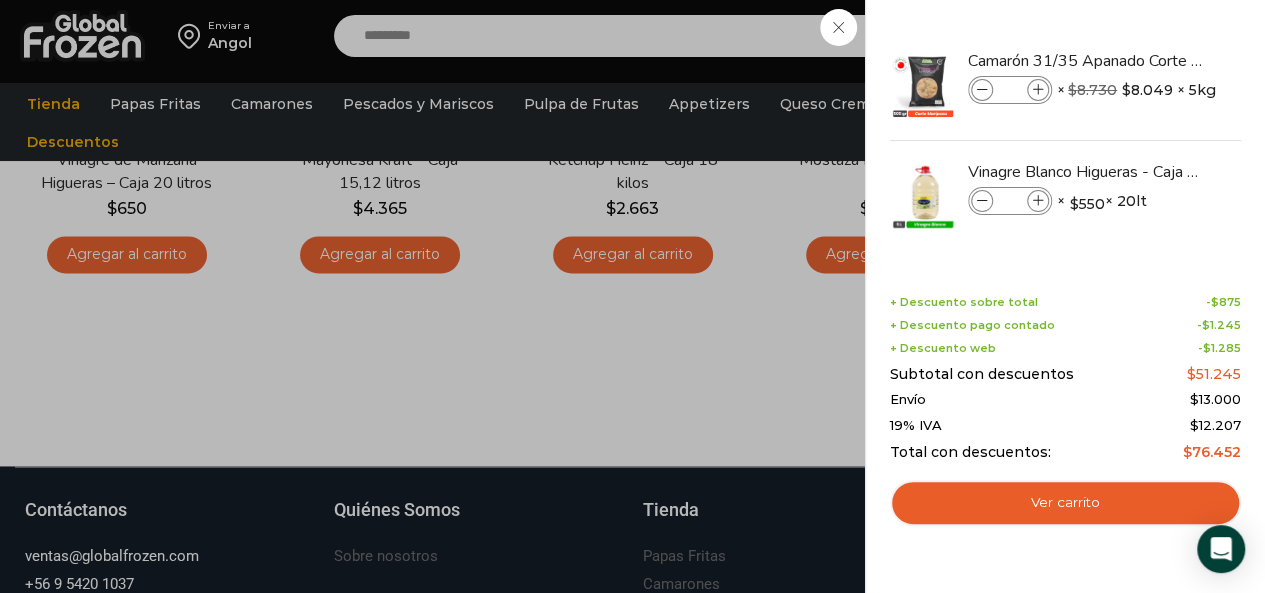 scroll, scrollTop: 1250, scrollLeft: 0, axis: vertical 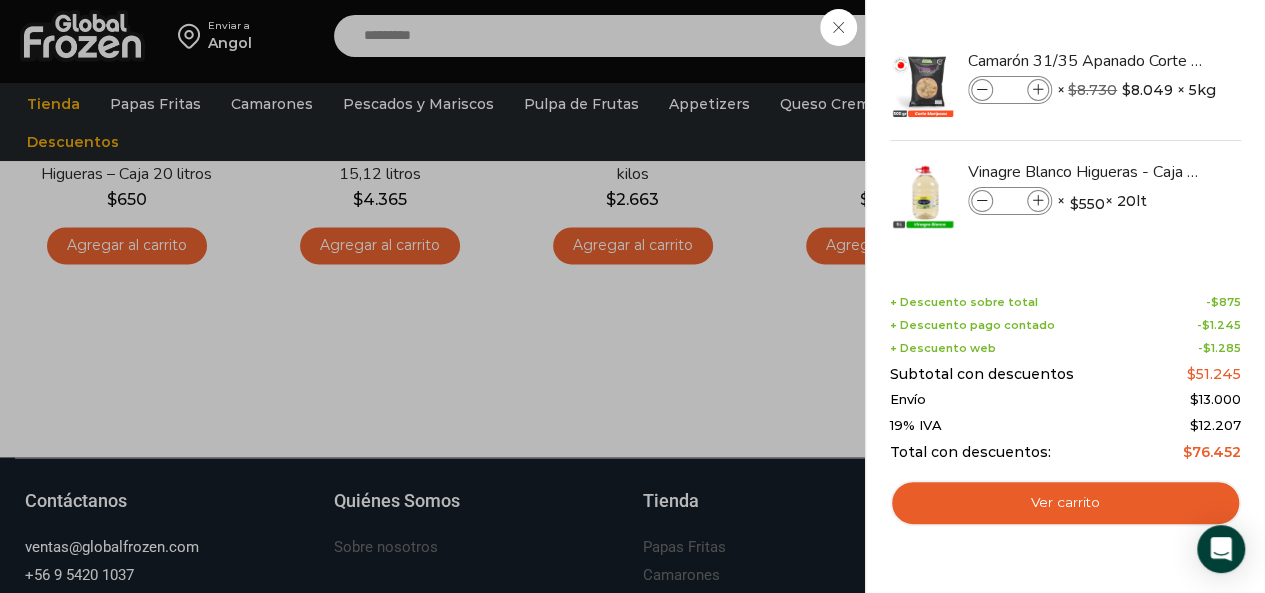 click on "2
Carrito
2
2
Shopping Cart
*" at bounding box center [1195, 36] 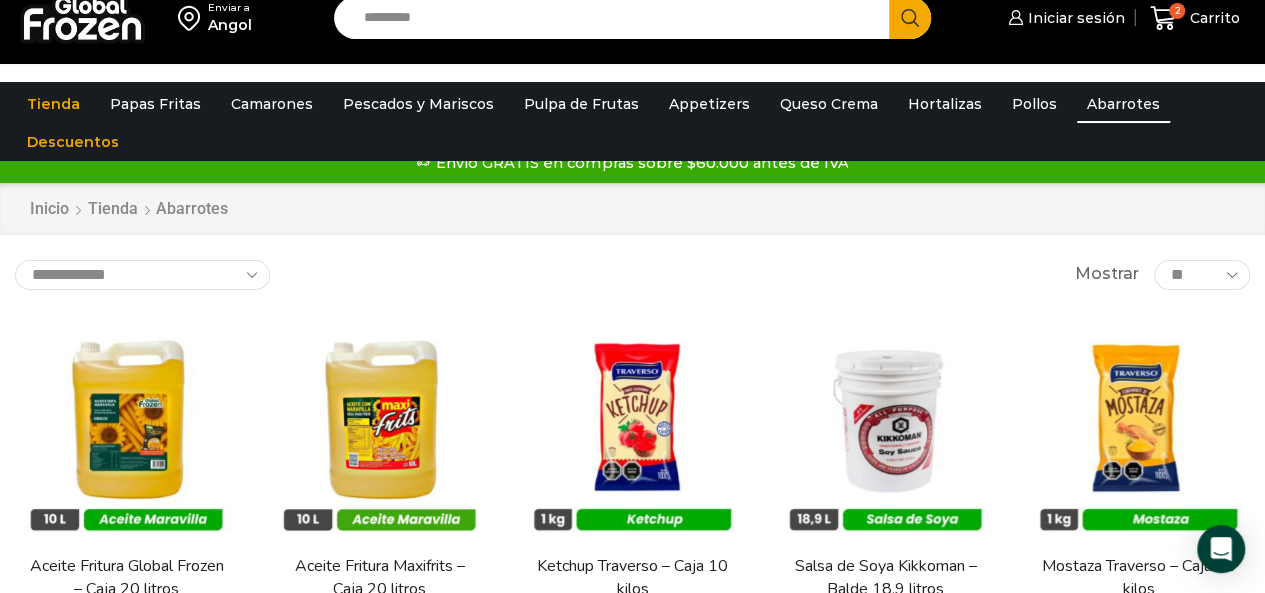 scroll, scrollTop: 0, scrollLeft: 0, axis: both 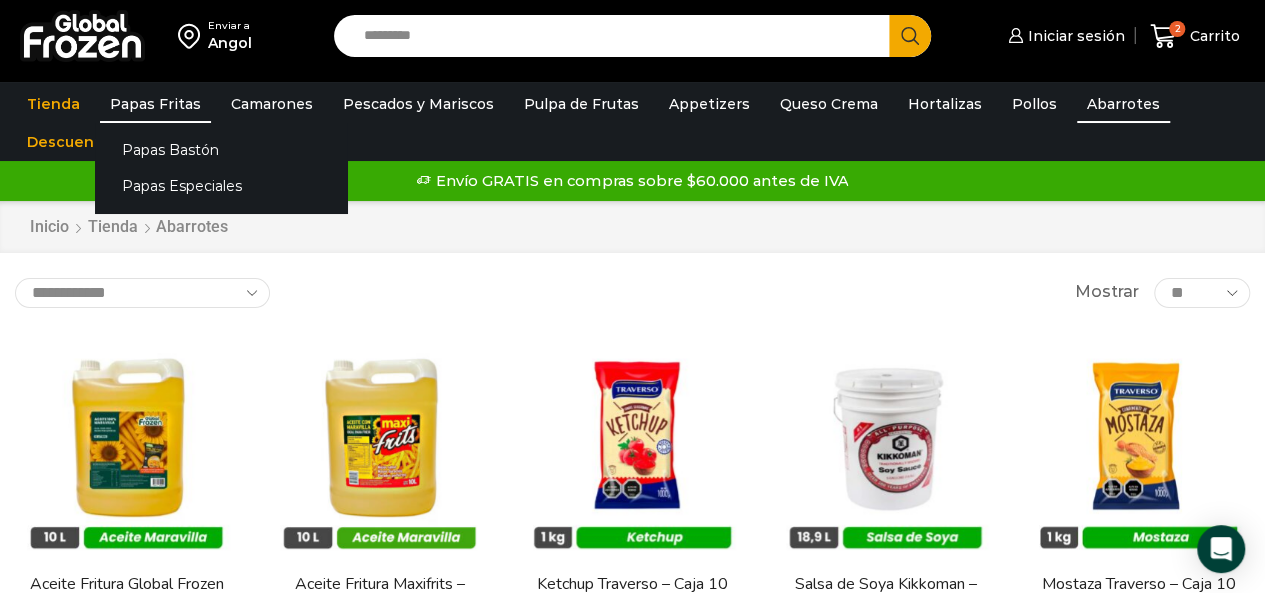 click on "Papas Fritas" at bounding box center [155, 104] 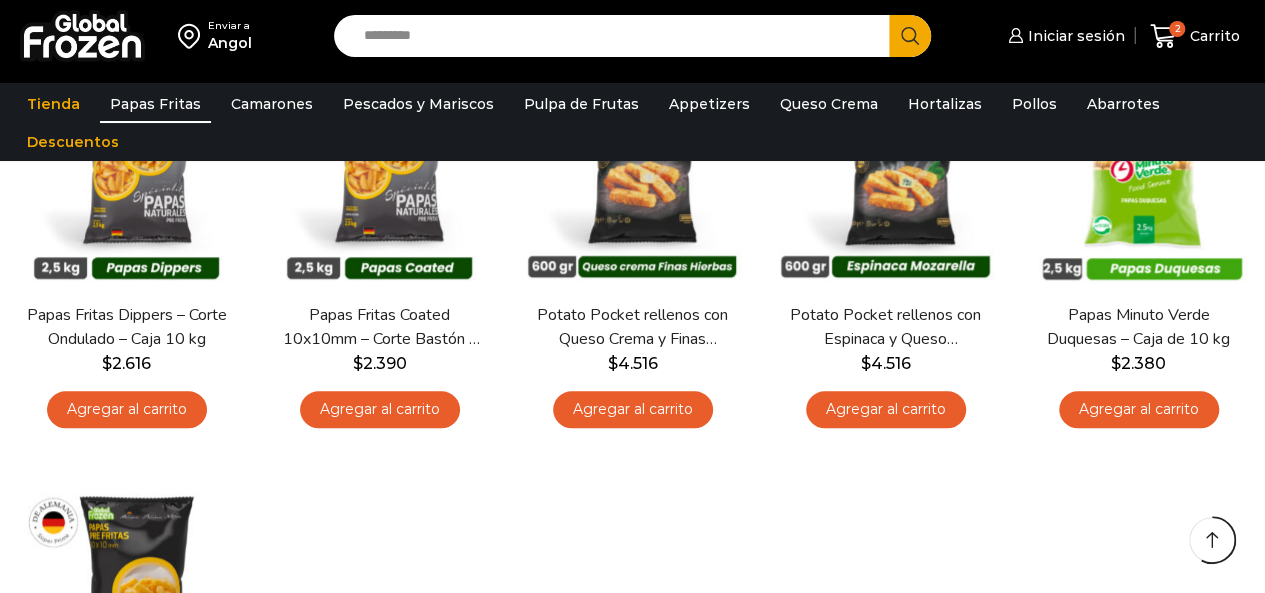 scroll, scrollTop: 900, scrollLeft: 0, axis: vertical 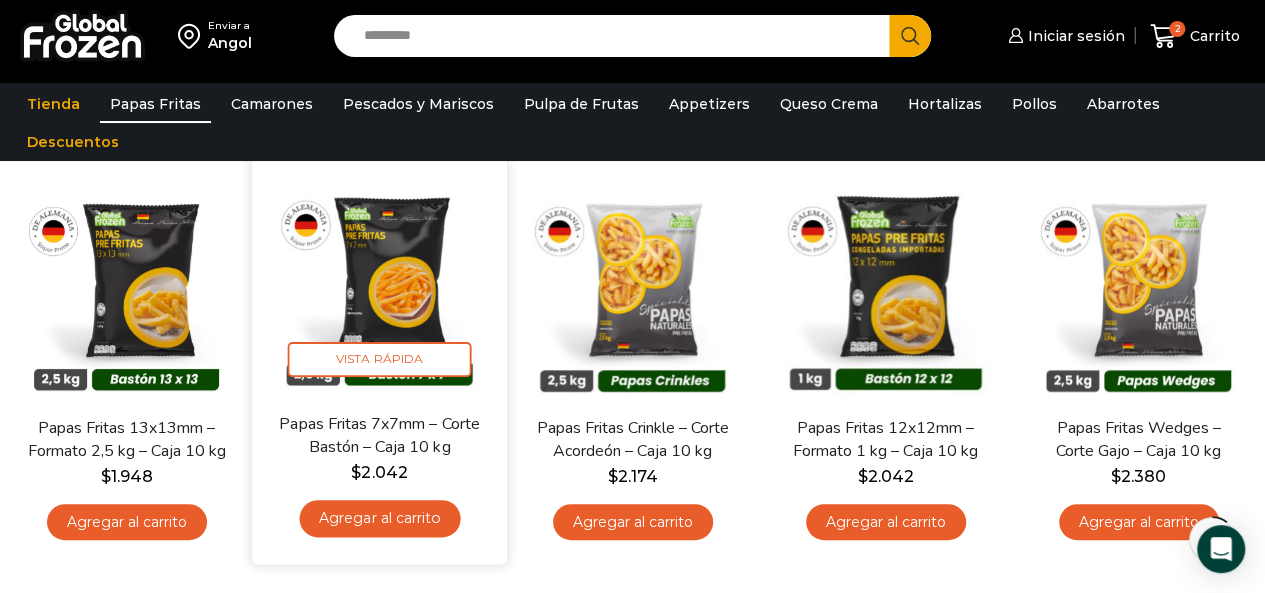 click at bounding box center [379, 284] 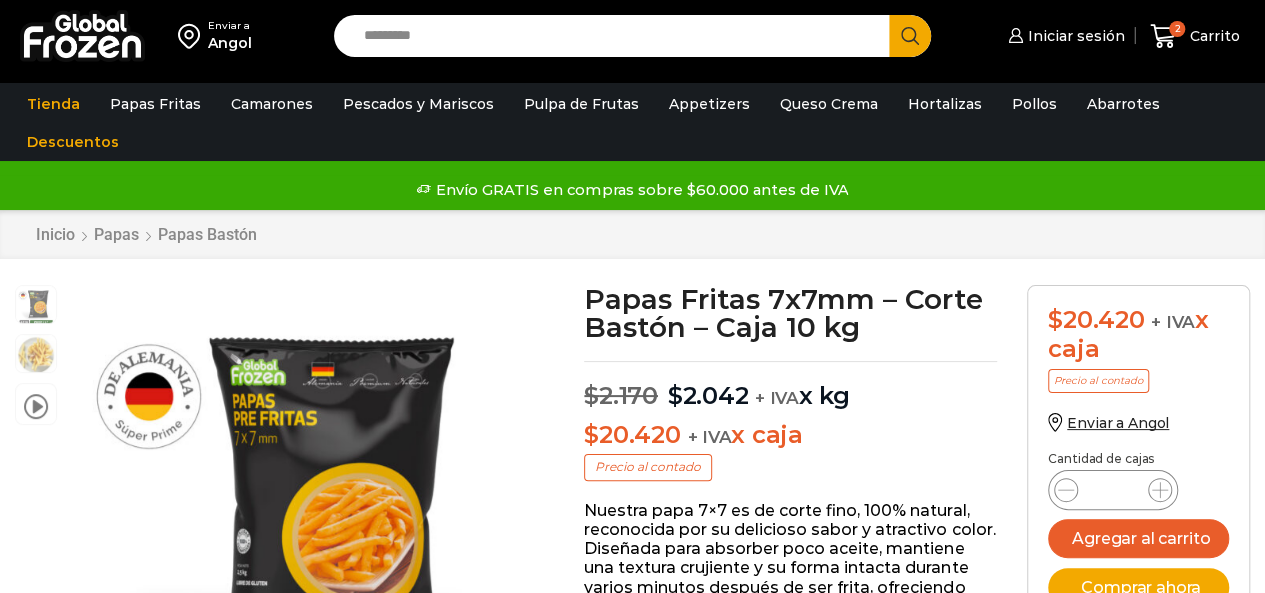 scroll, scrollTop: 1, scrollLeft: 0, axis: vertical 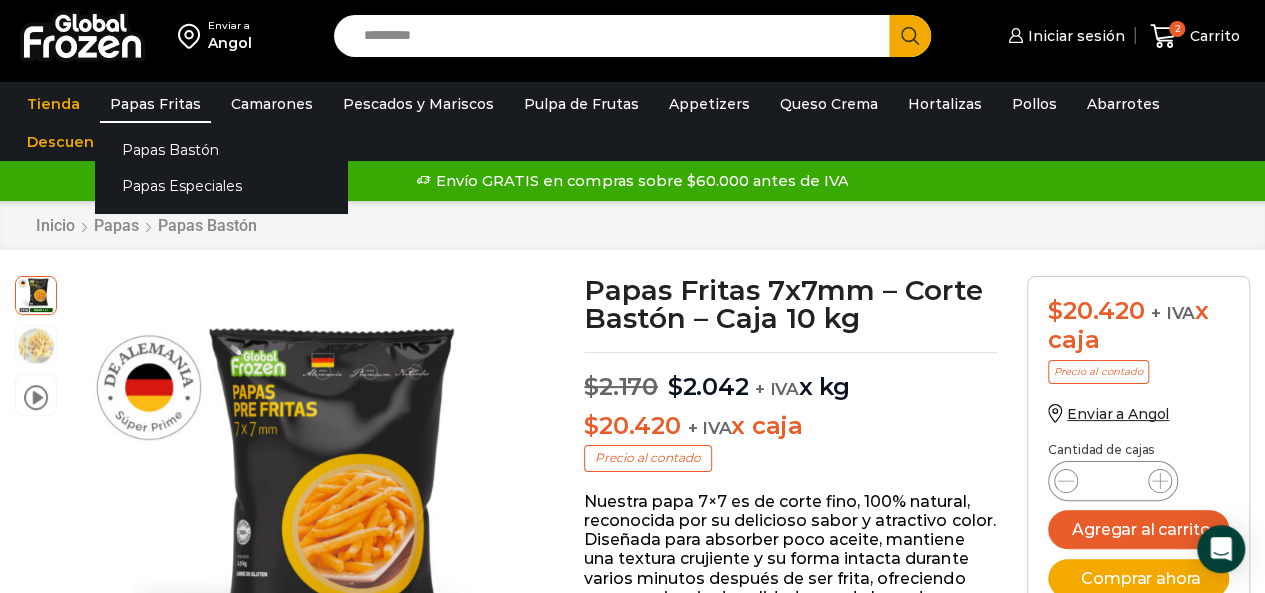click on "Papas Fritas" at bounding box center [155, 104] 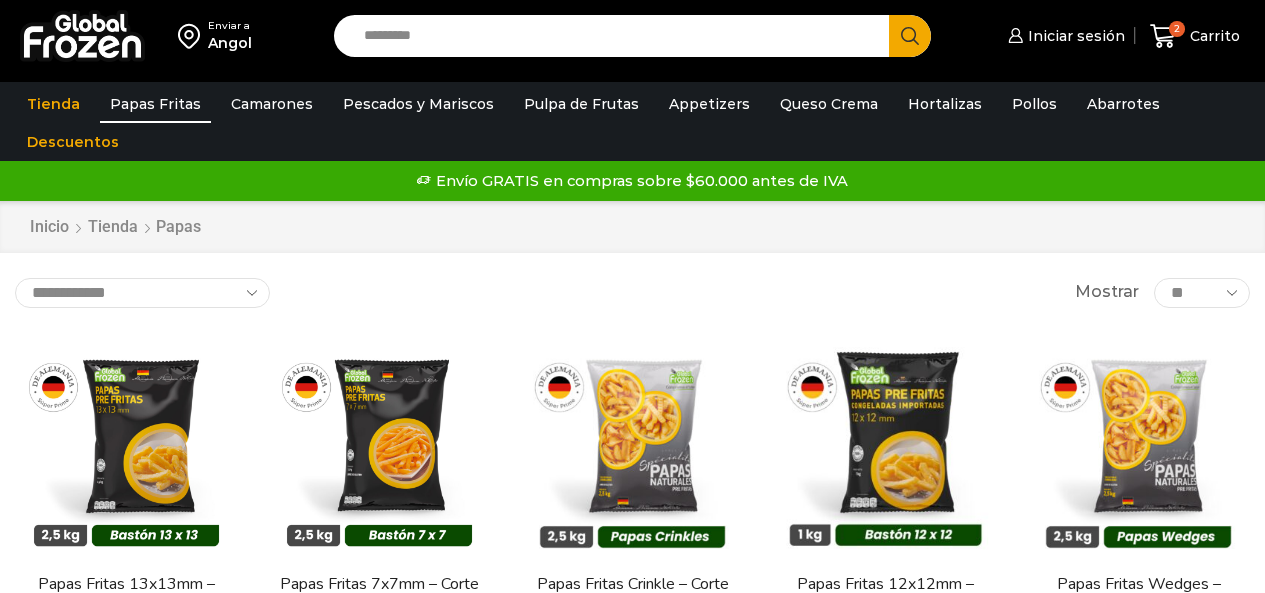 click on "Papas Especiales" at bounding box center [0, 0] 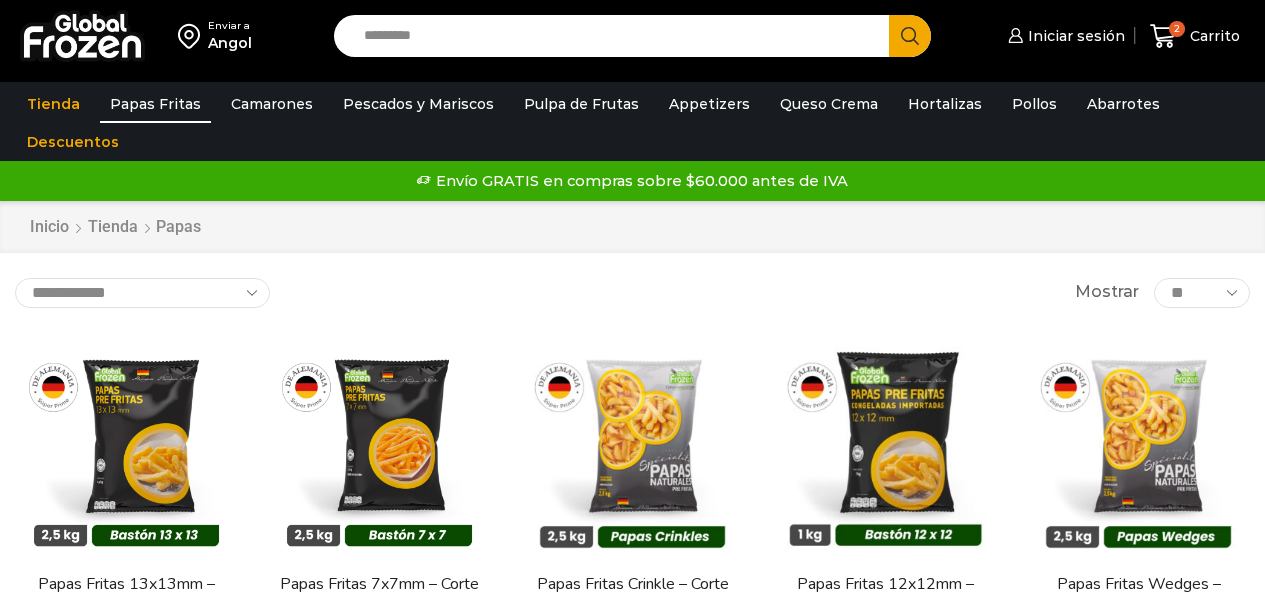 scroll, scrollTop: 0, scrollLeft: 0, axis: both 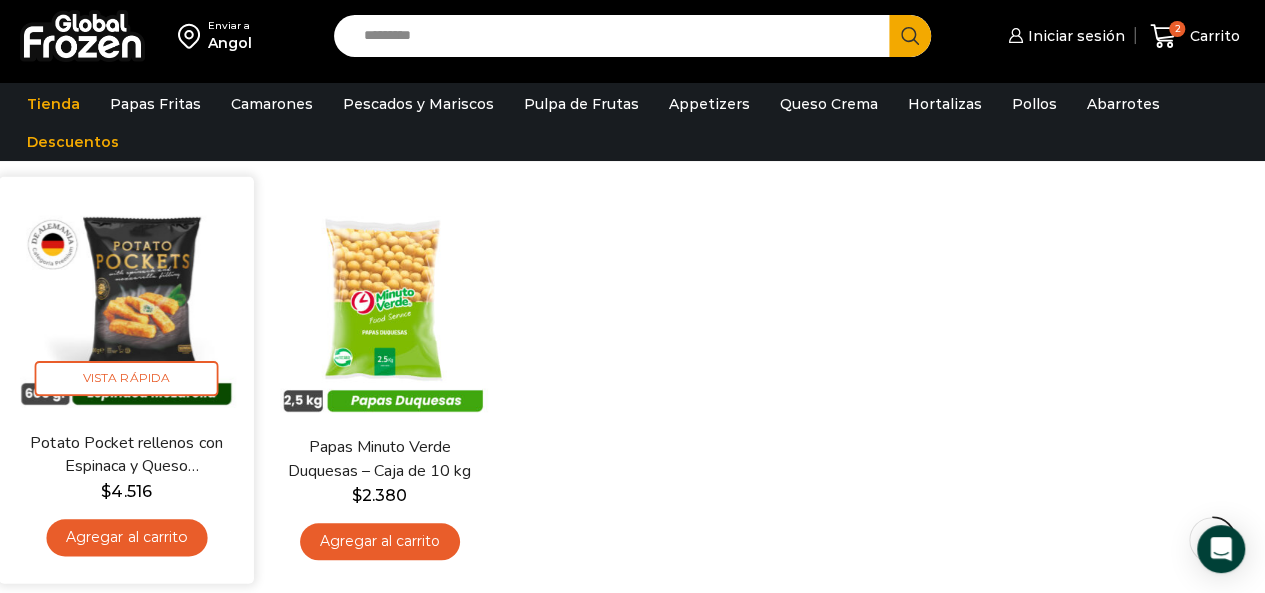 click at bounding box center [126, 304] 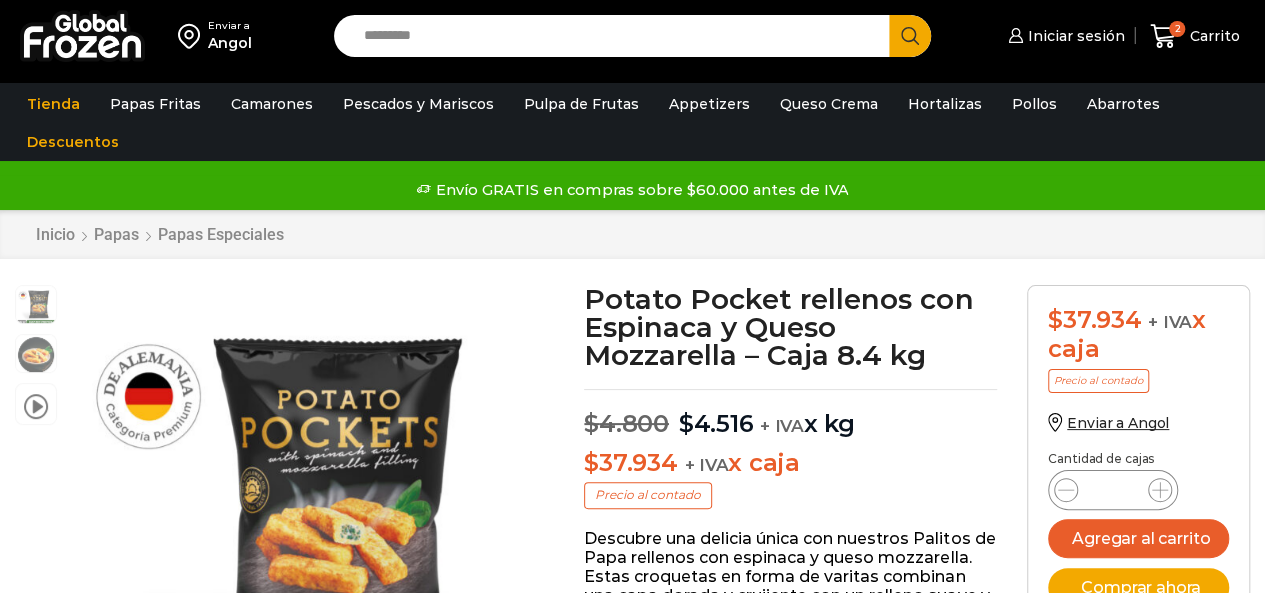 scroll, scrollTop: 1, scrollLeft: 0, axis: vertical 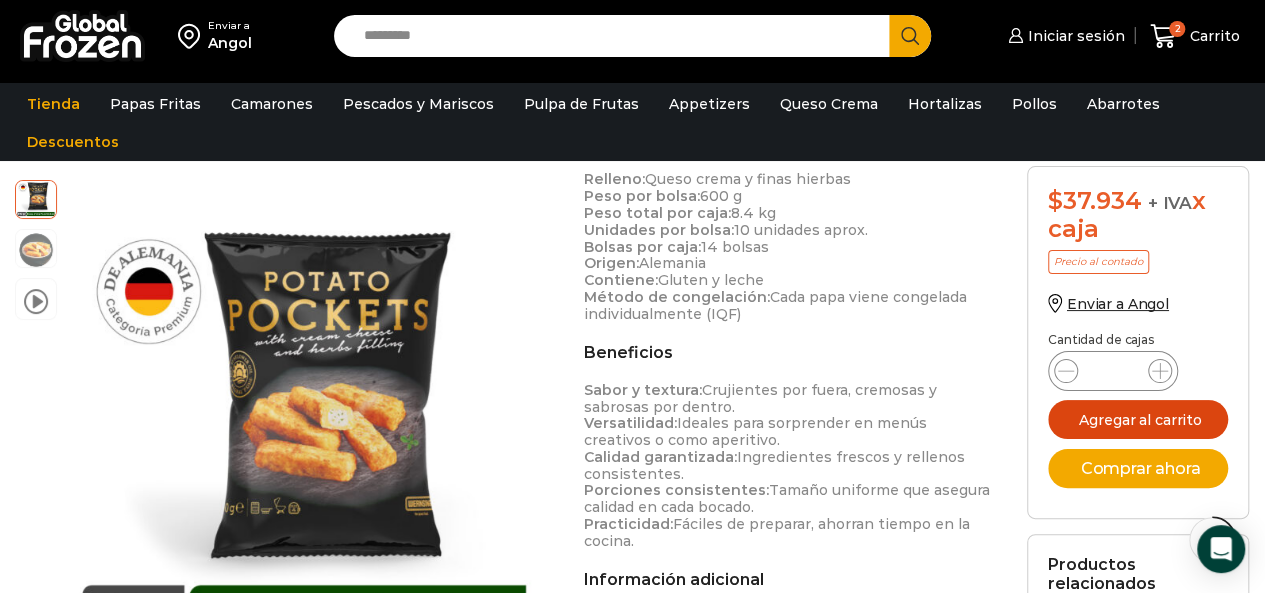 click on "Agregar al carrito" at bounding box center (1138, 419) 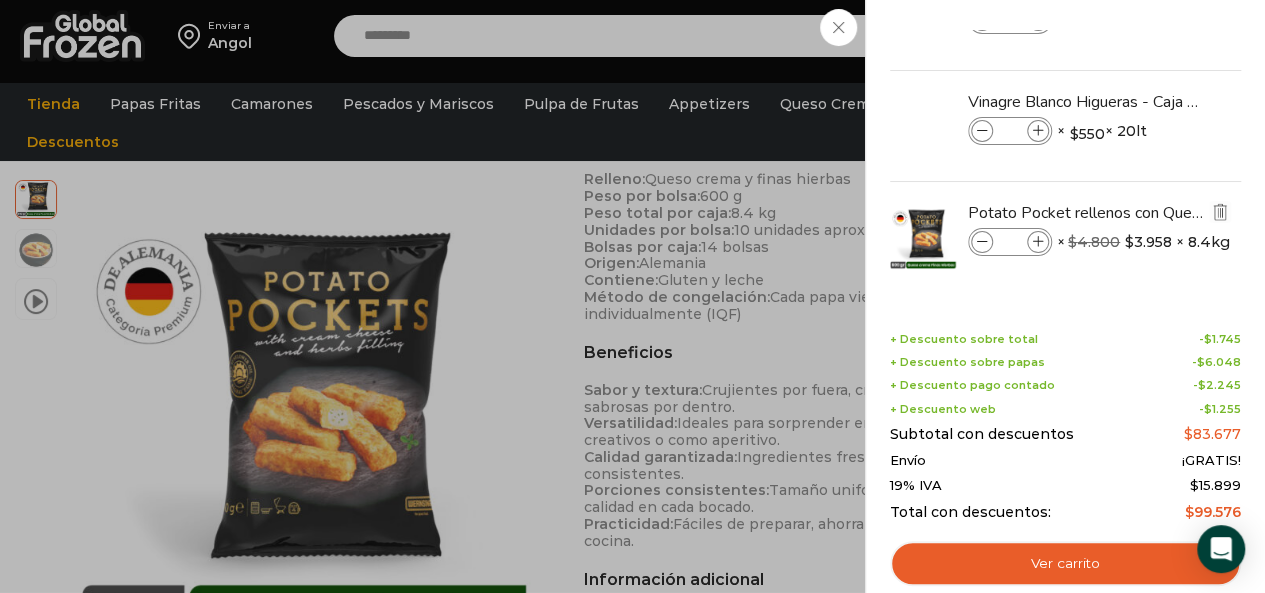 scroll, scrollTop: 72, scrollLeft: 0, axis: vertical 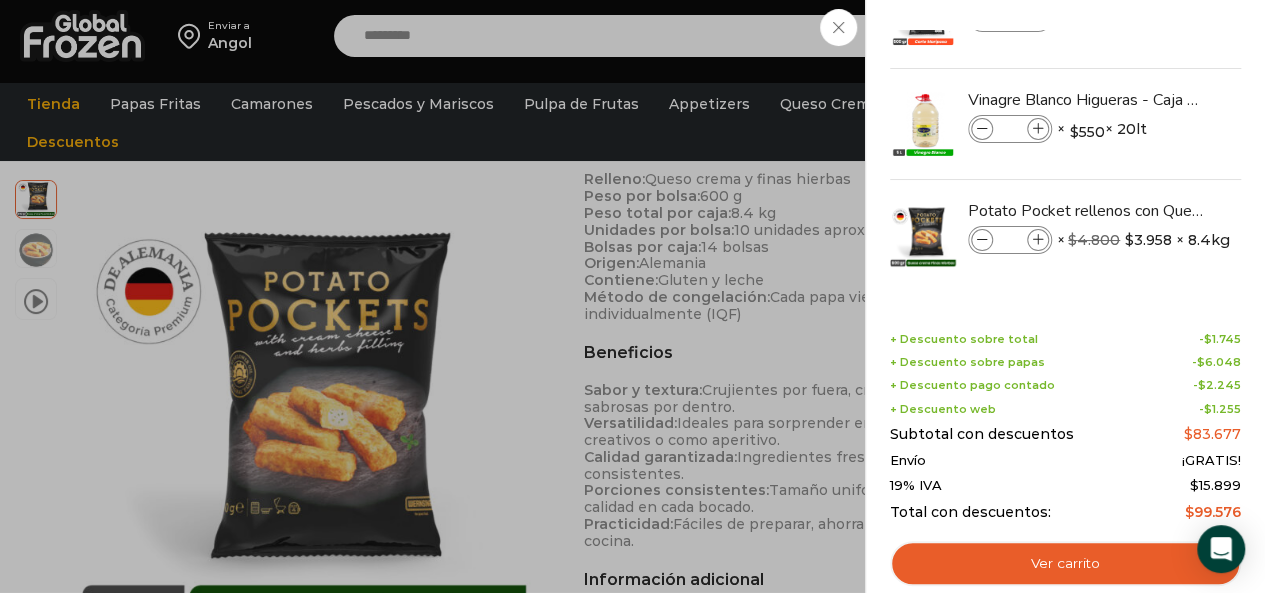 click on "3
Carrito
3
3
Shopping Cart
*" at bounding box center [1195, 36] 